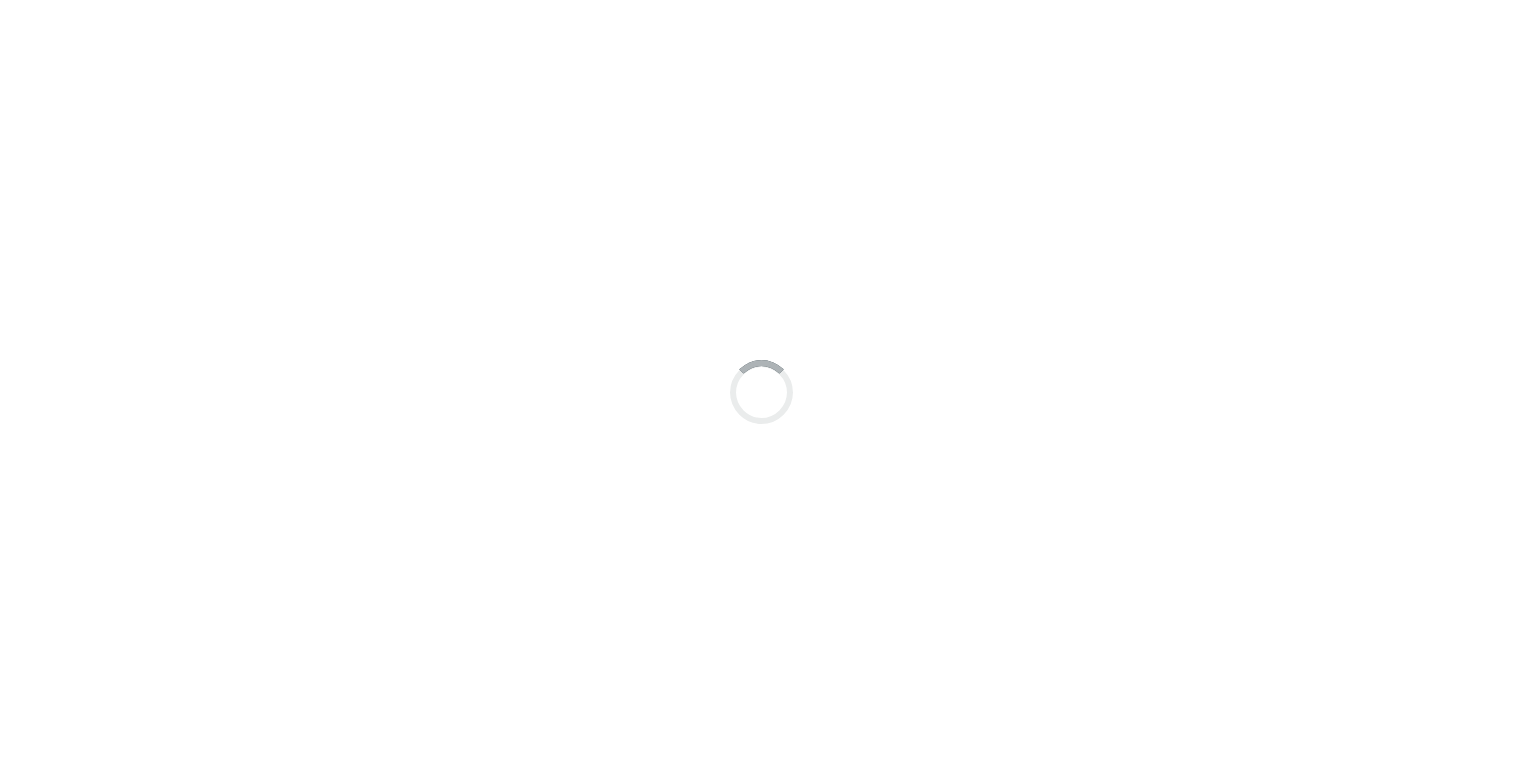 scroll, scrollTop: 0, scrollLeft: 0, axis: both 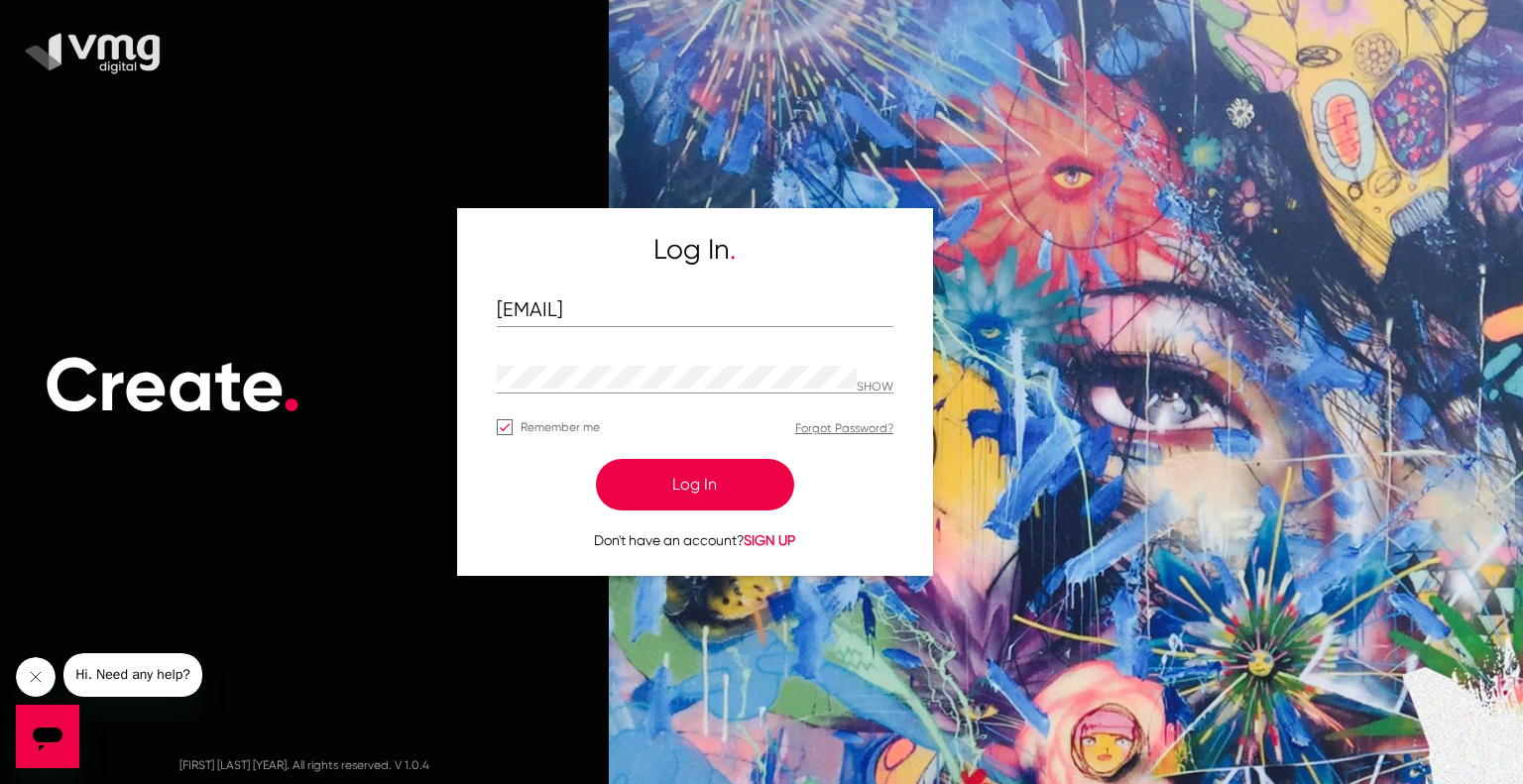 click on "Log In" at bounding box center [695, 485] 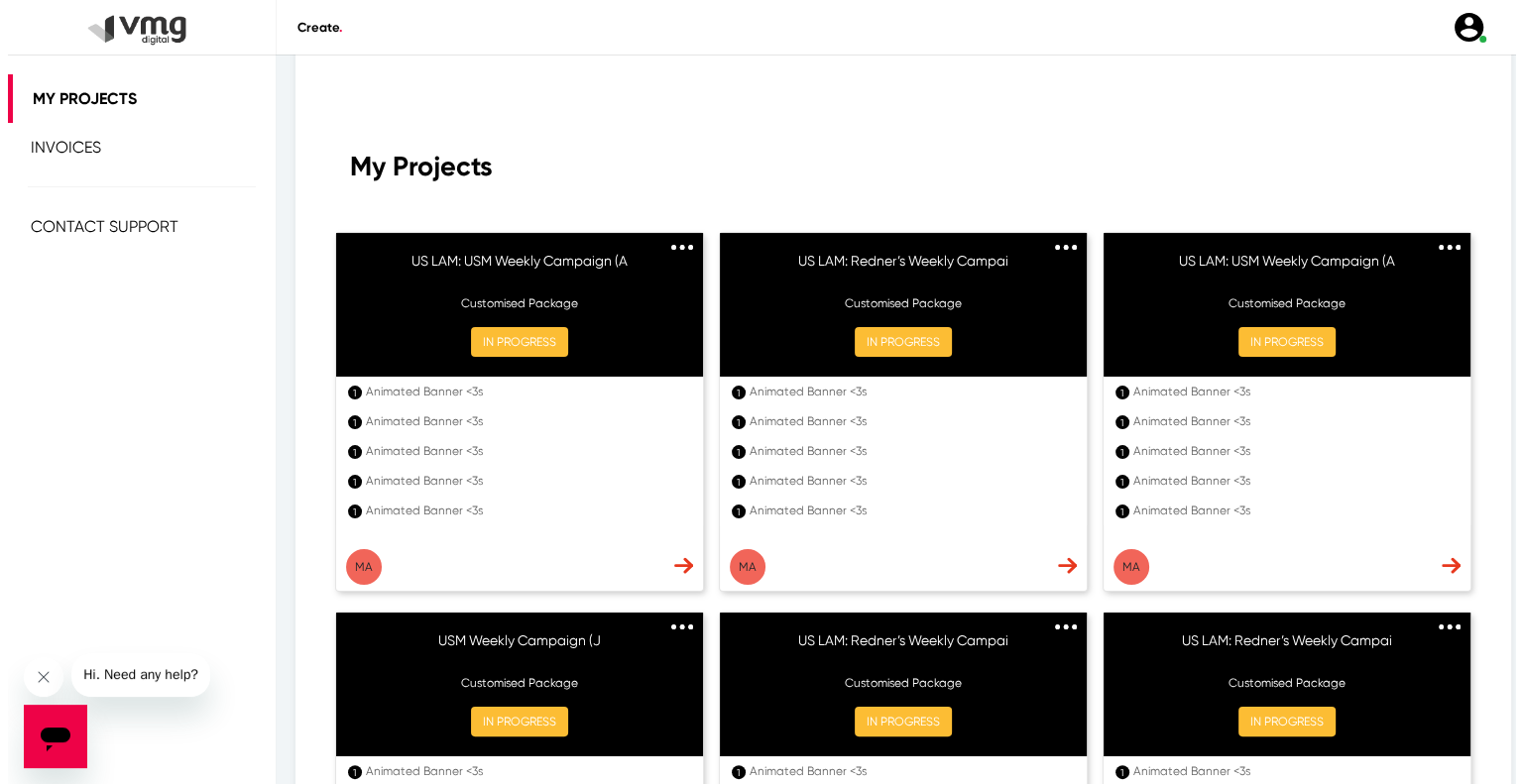 scroll, scrollTop: 0, scrollLeft: 0, axis: both 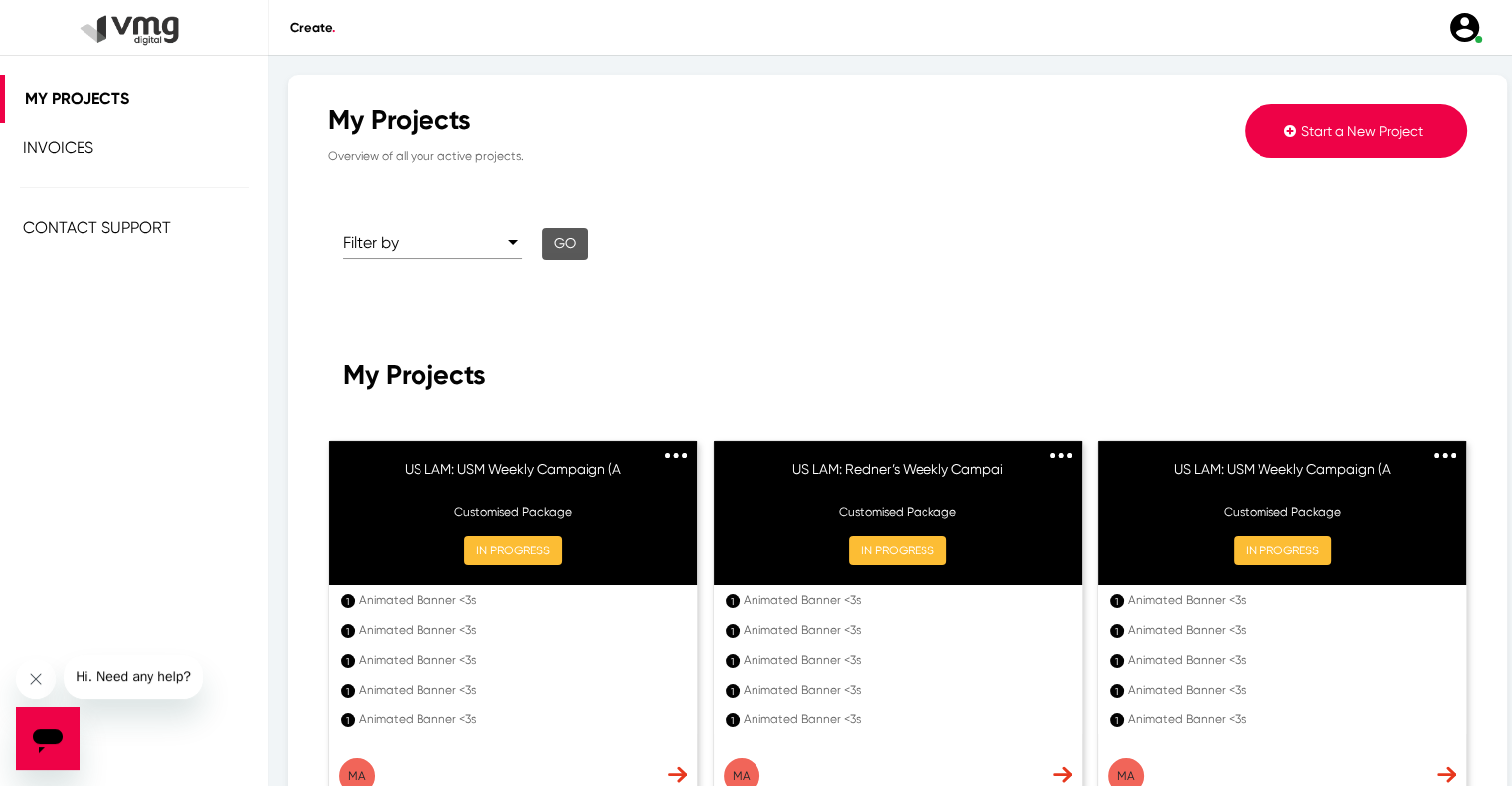click on "Start a New Project" 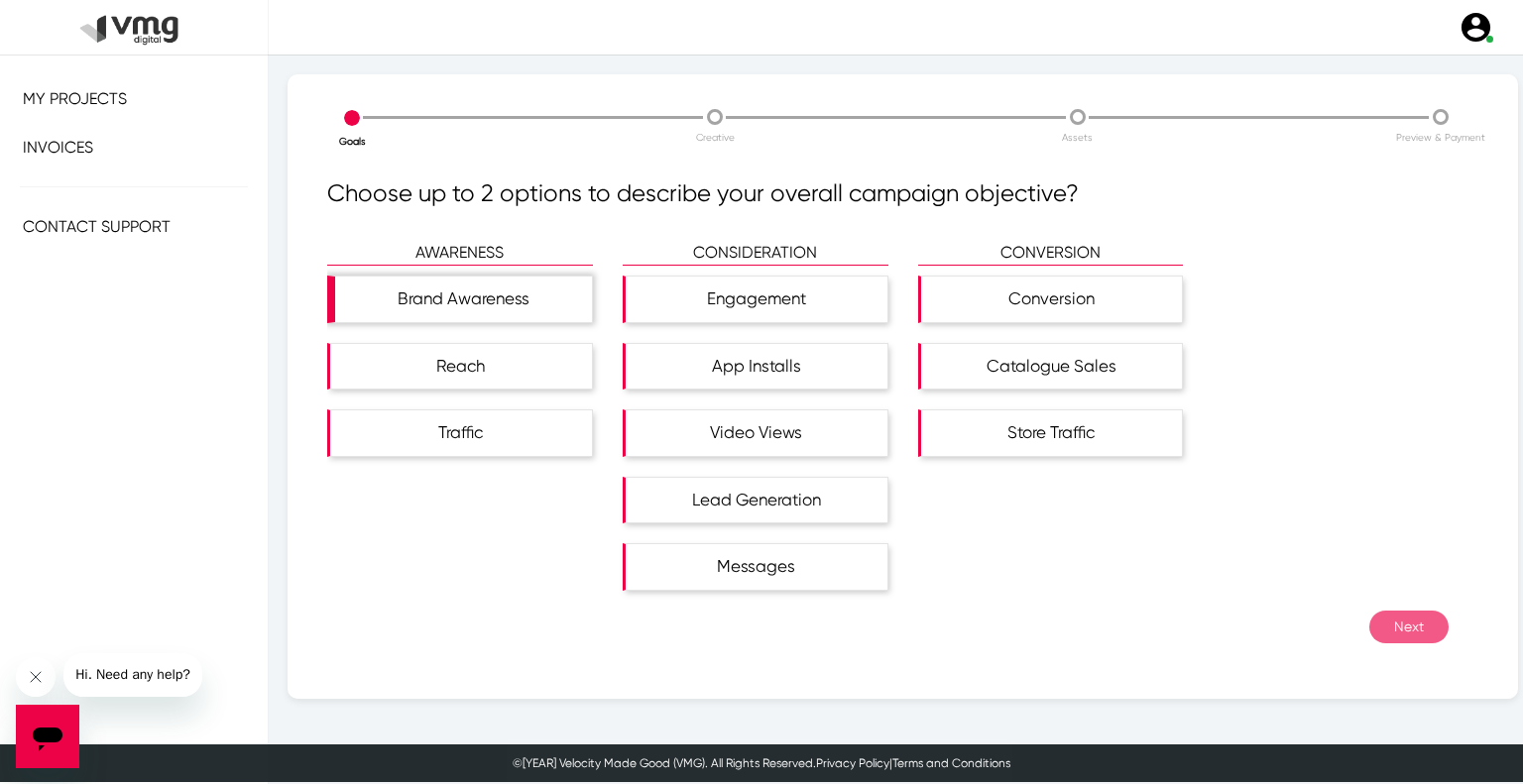 click on "Brand Awareness" 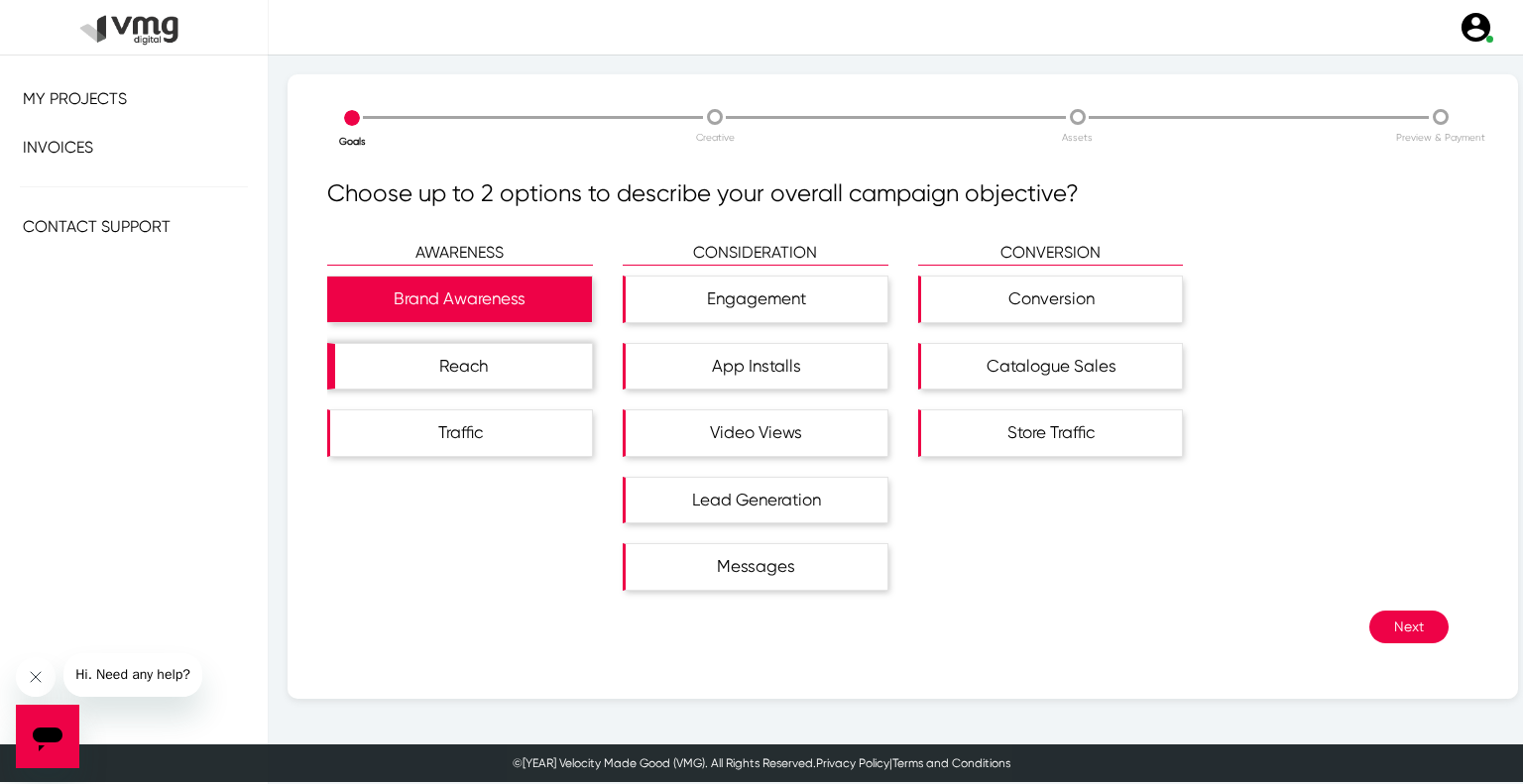 click on "Reach" 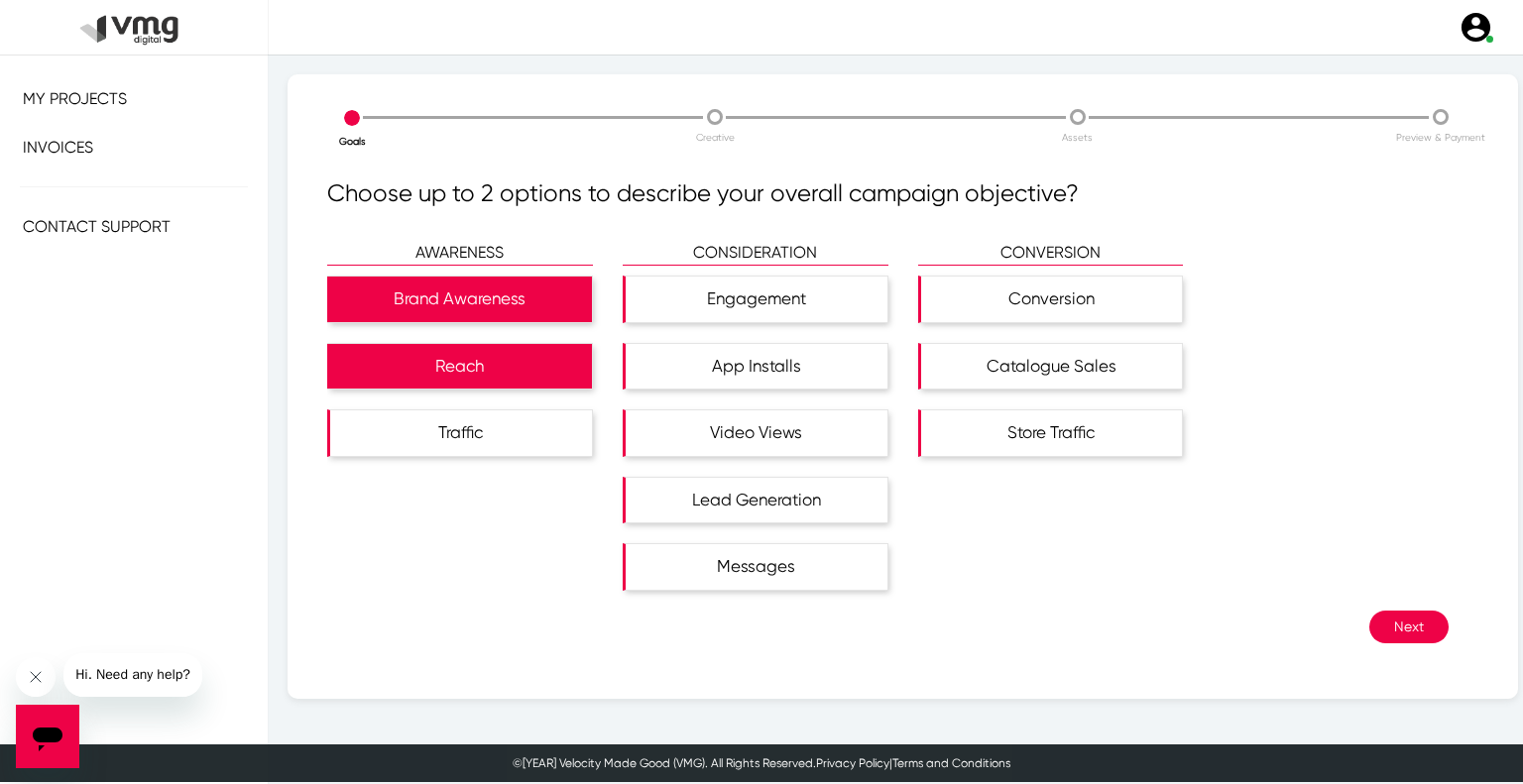 click on "Next" 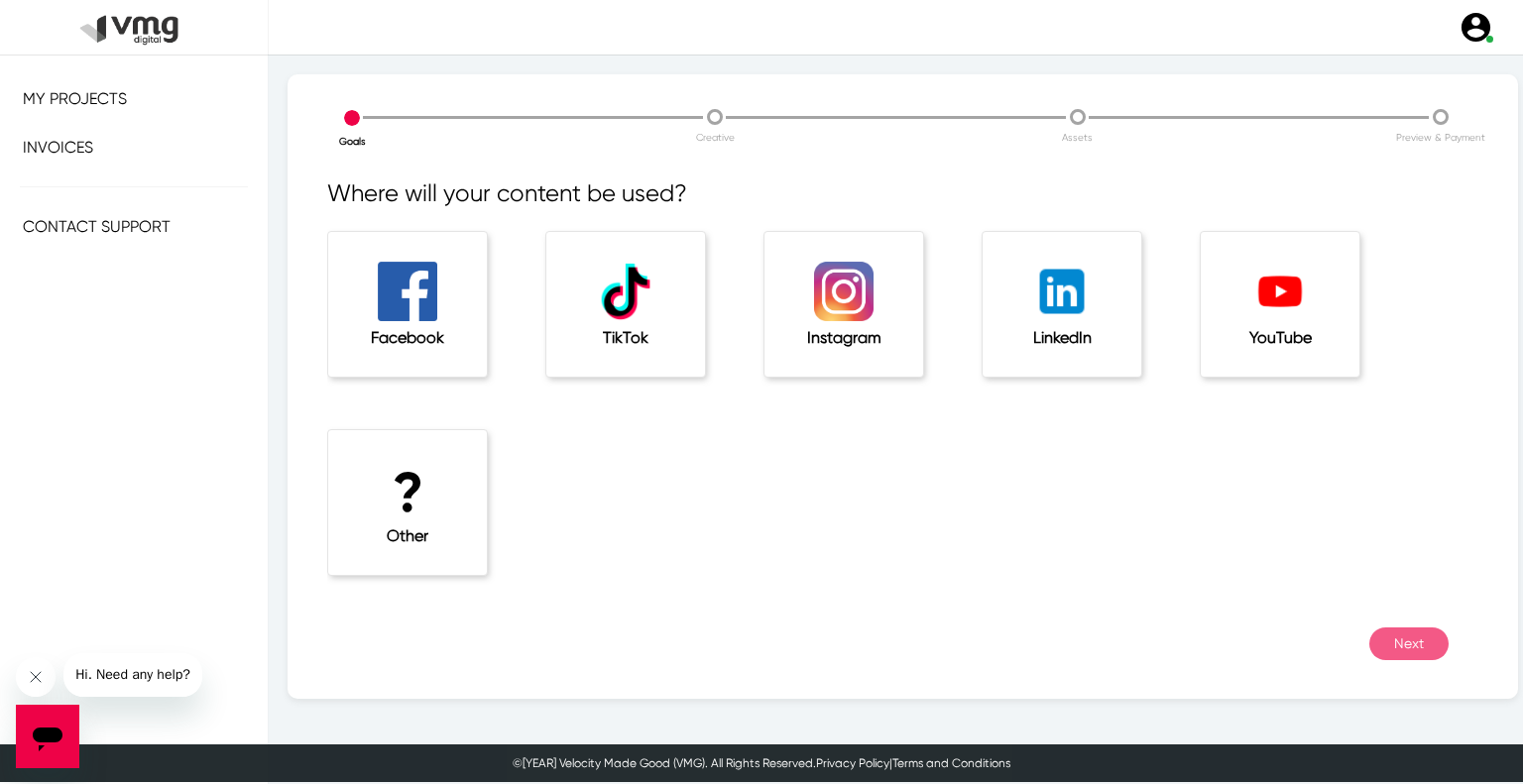 click on "?" 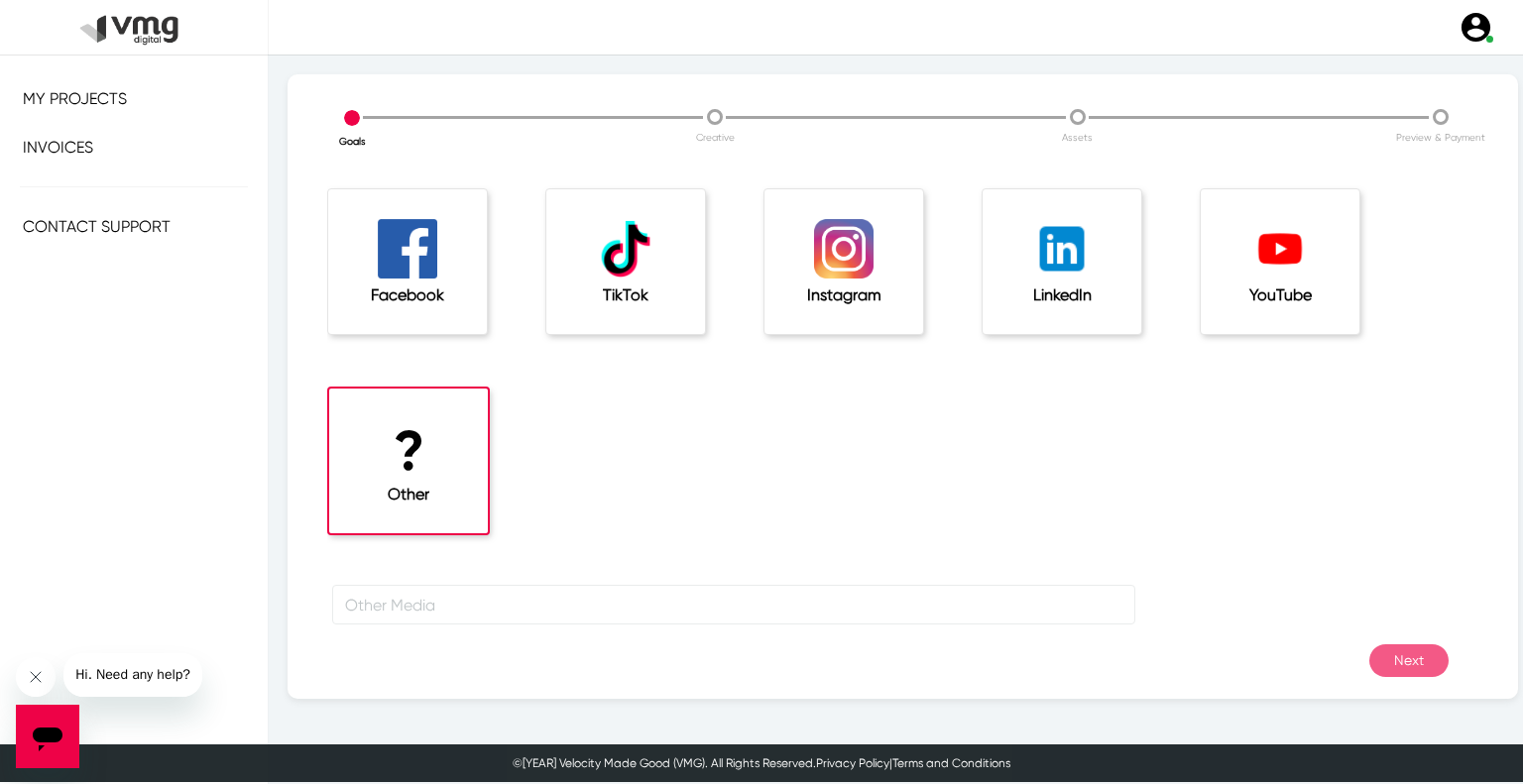 scroll, scrollTop: 65, scrollLeft: 0, axis: vertical 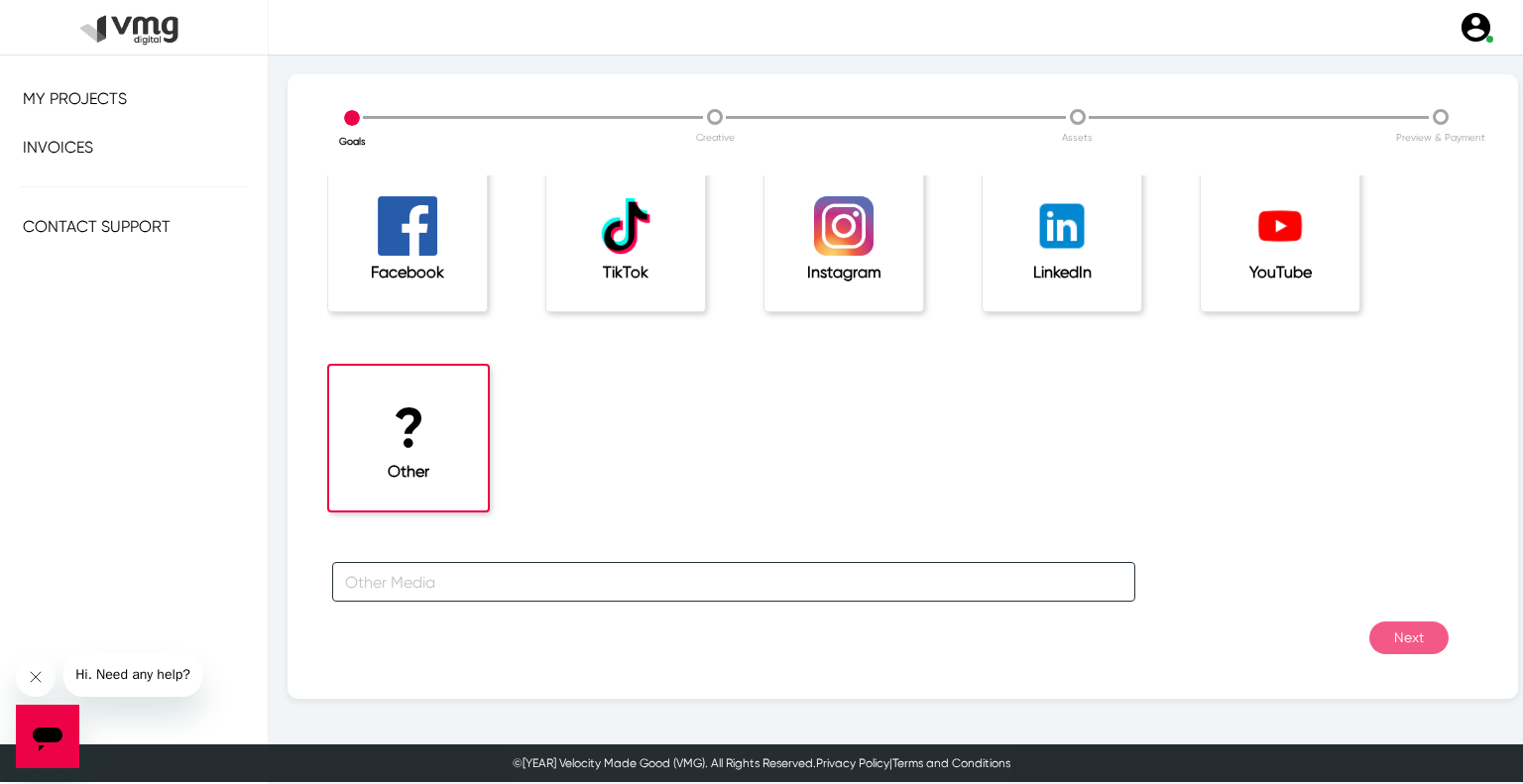 click 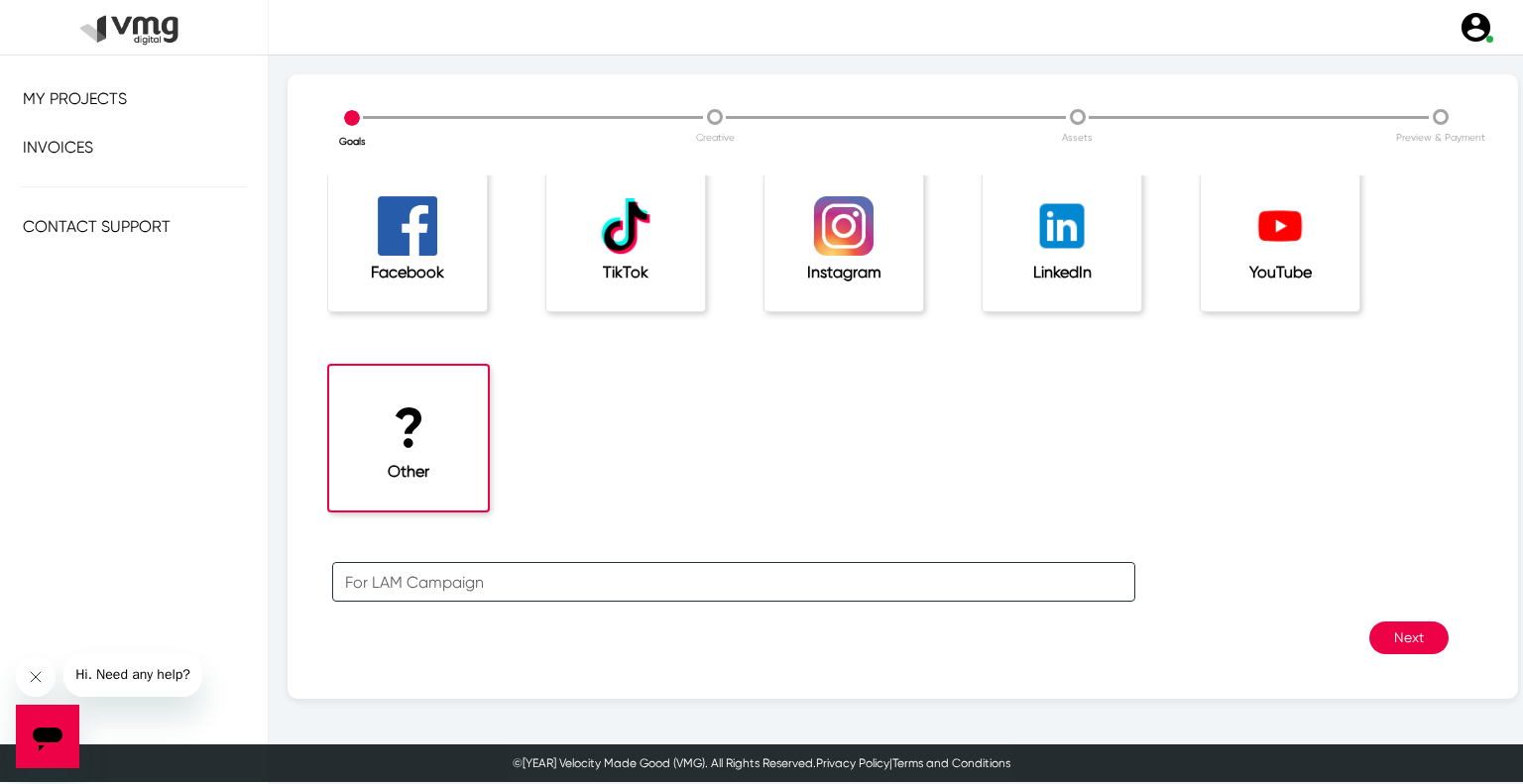 type on "For LAM Campaign" 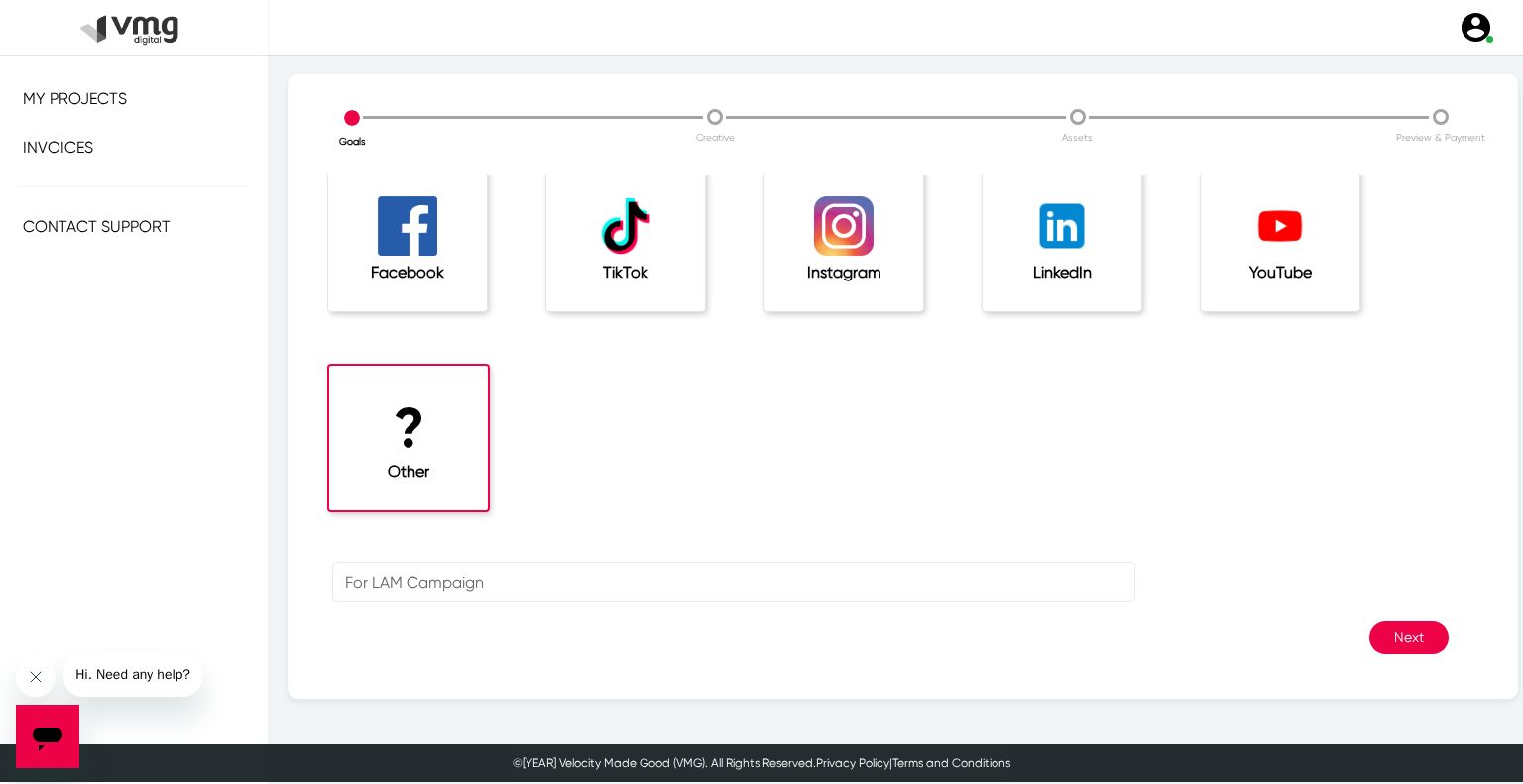 click on "Next" 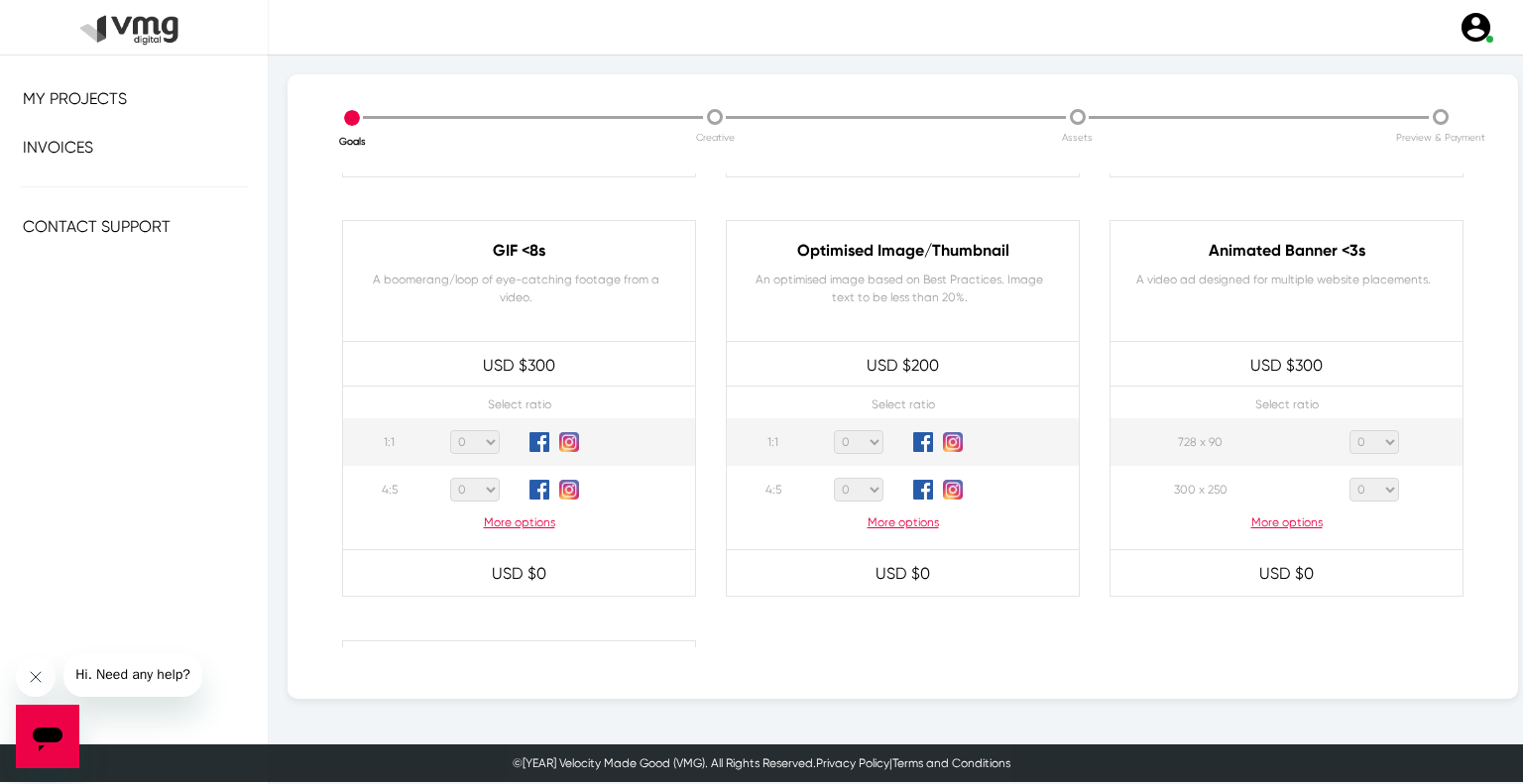 scroll, scrollTop: 892, scrollLeft: 0, axis: vertical 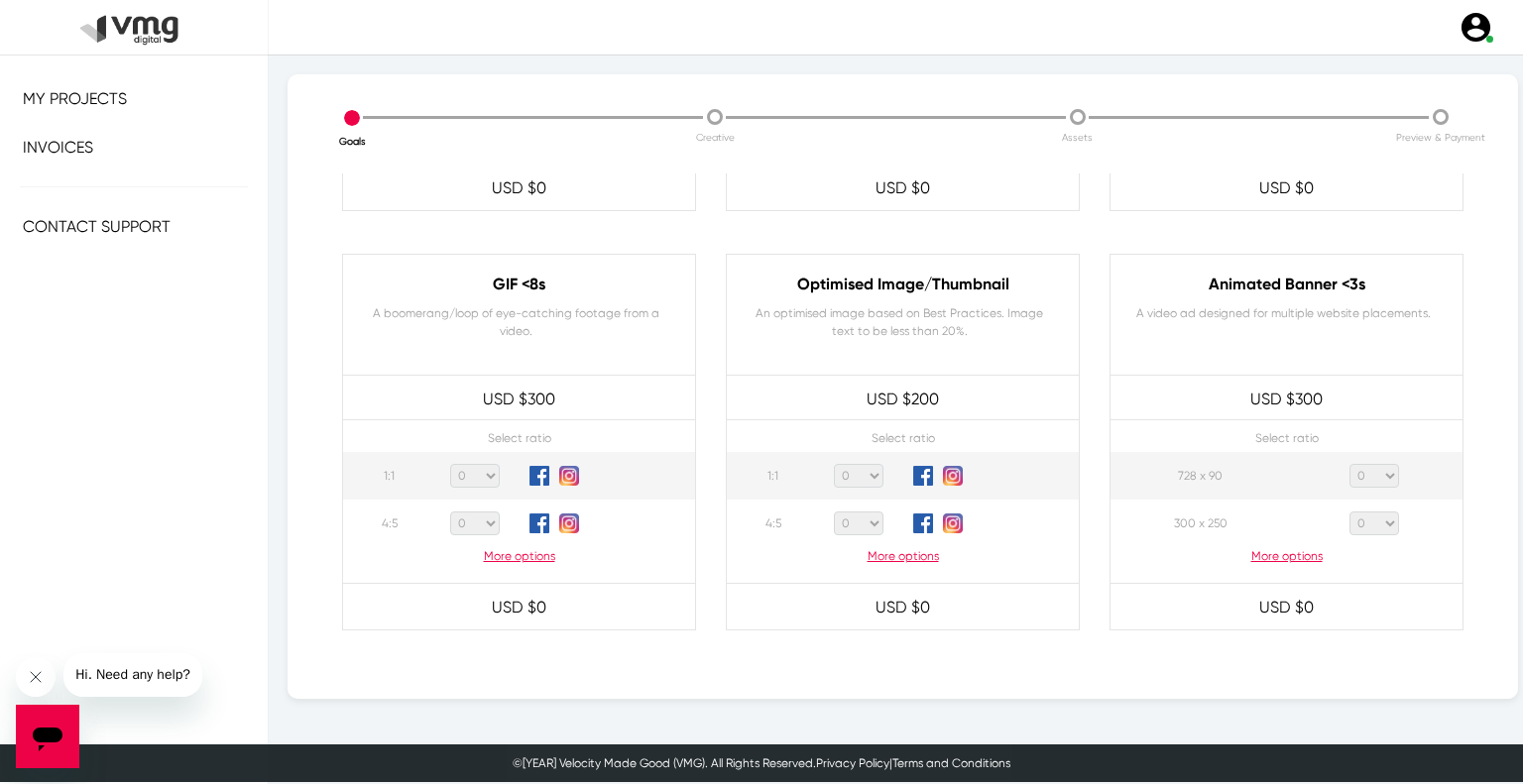 click on "More options" 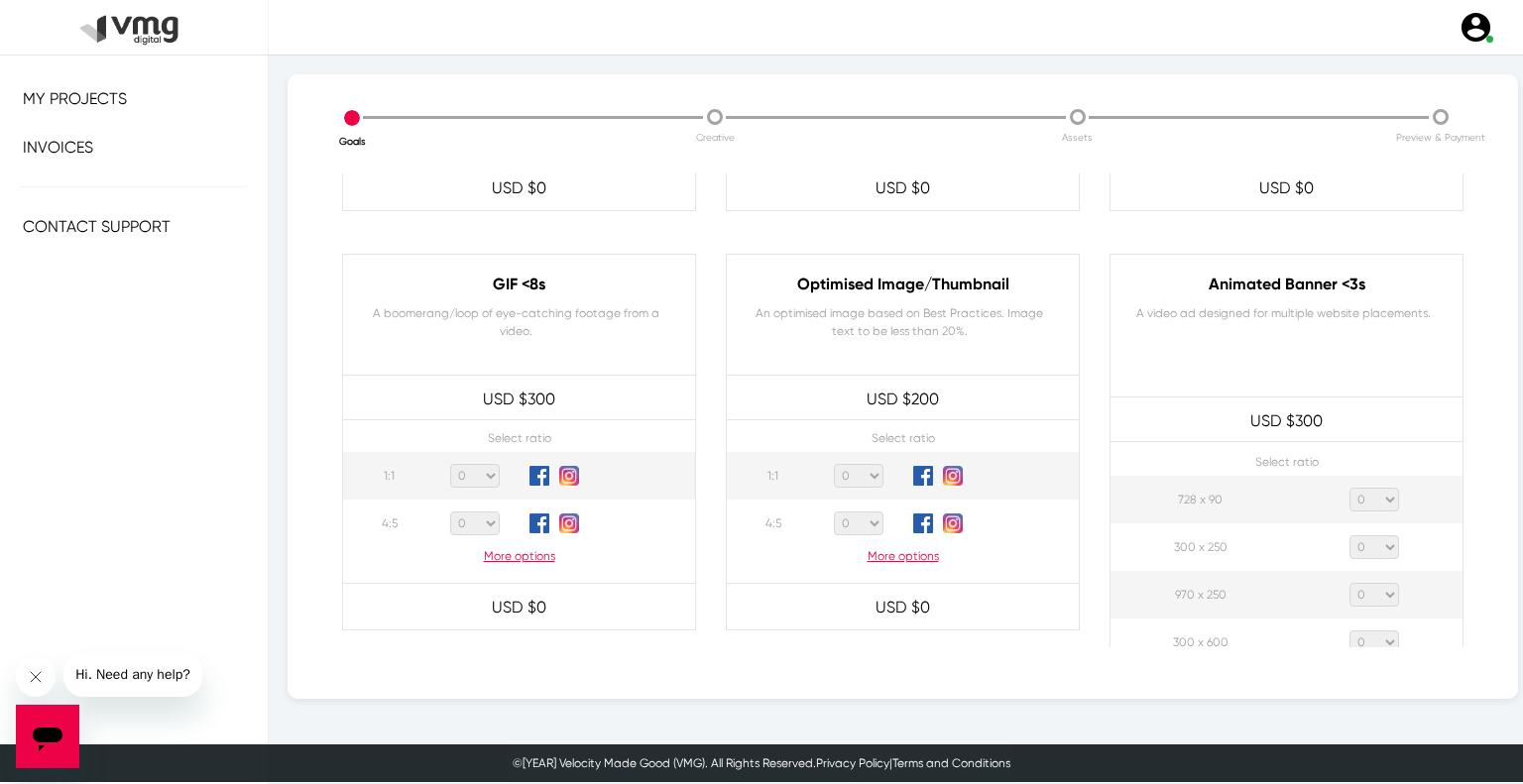 click on "0 1 2 3 4 5 6 7 8 9 10 11 12 13 14 15 16 17 18 19 20" 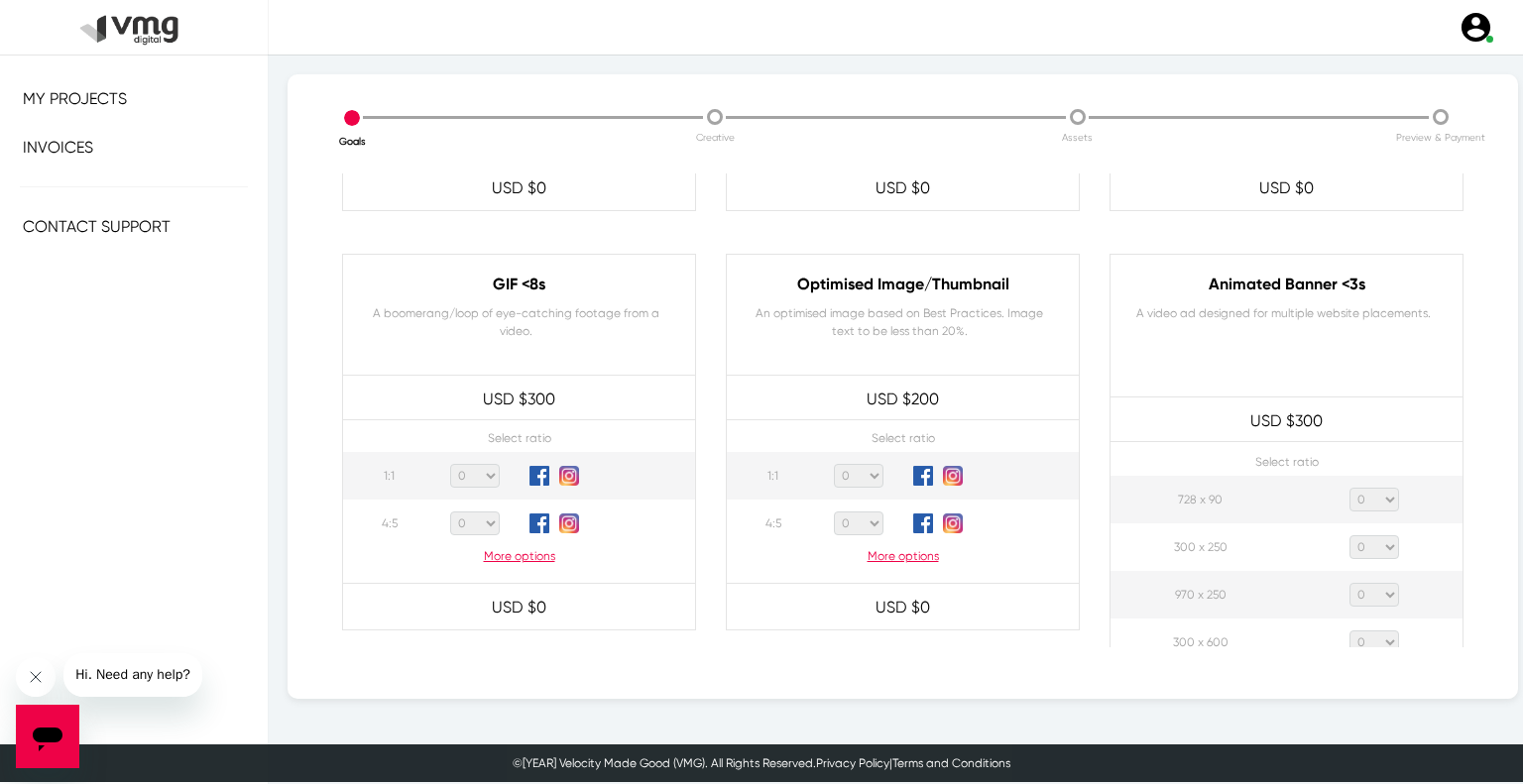 select on "1" 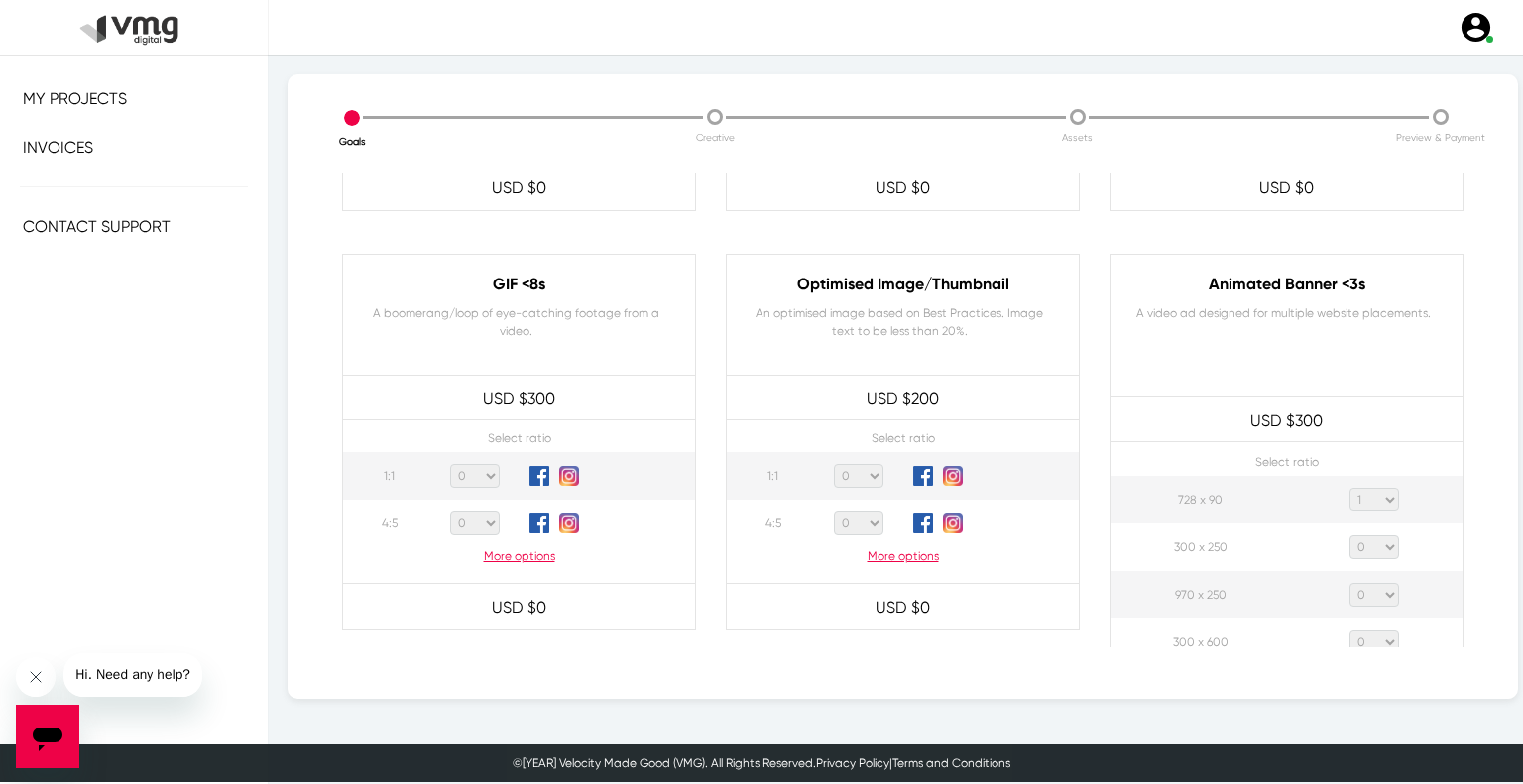click on "0 1 2 3 4 5 6 7 8 9 10 11 12 13 14 15 16 17 18 19 20" 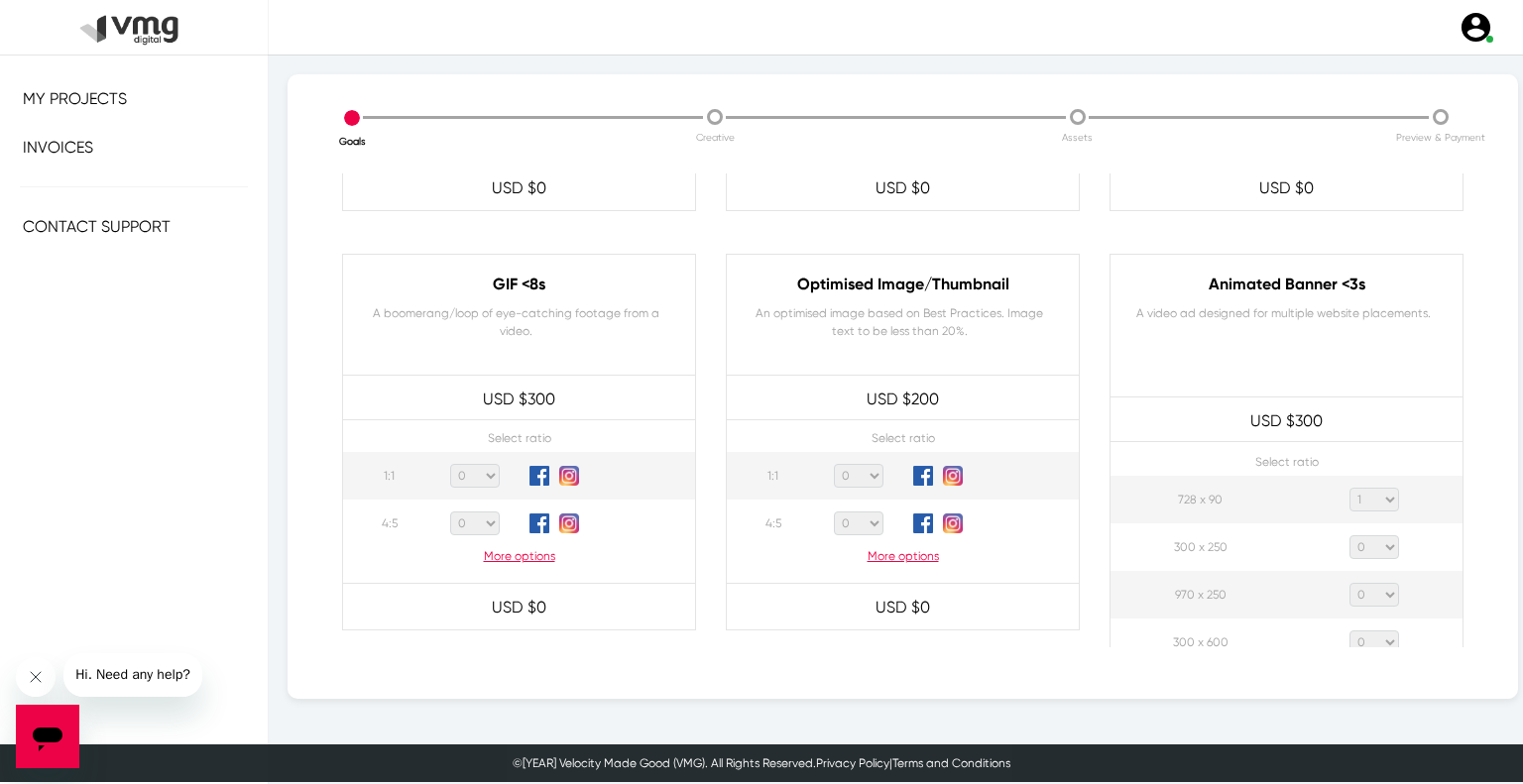 click on "0 1 2 3 4 5 6 7 8 9 10 11 12 13 14 15 16 17 18 19 20" 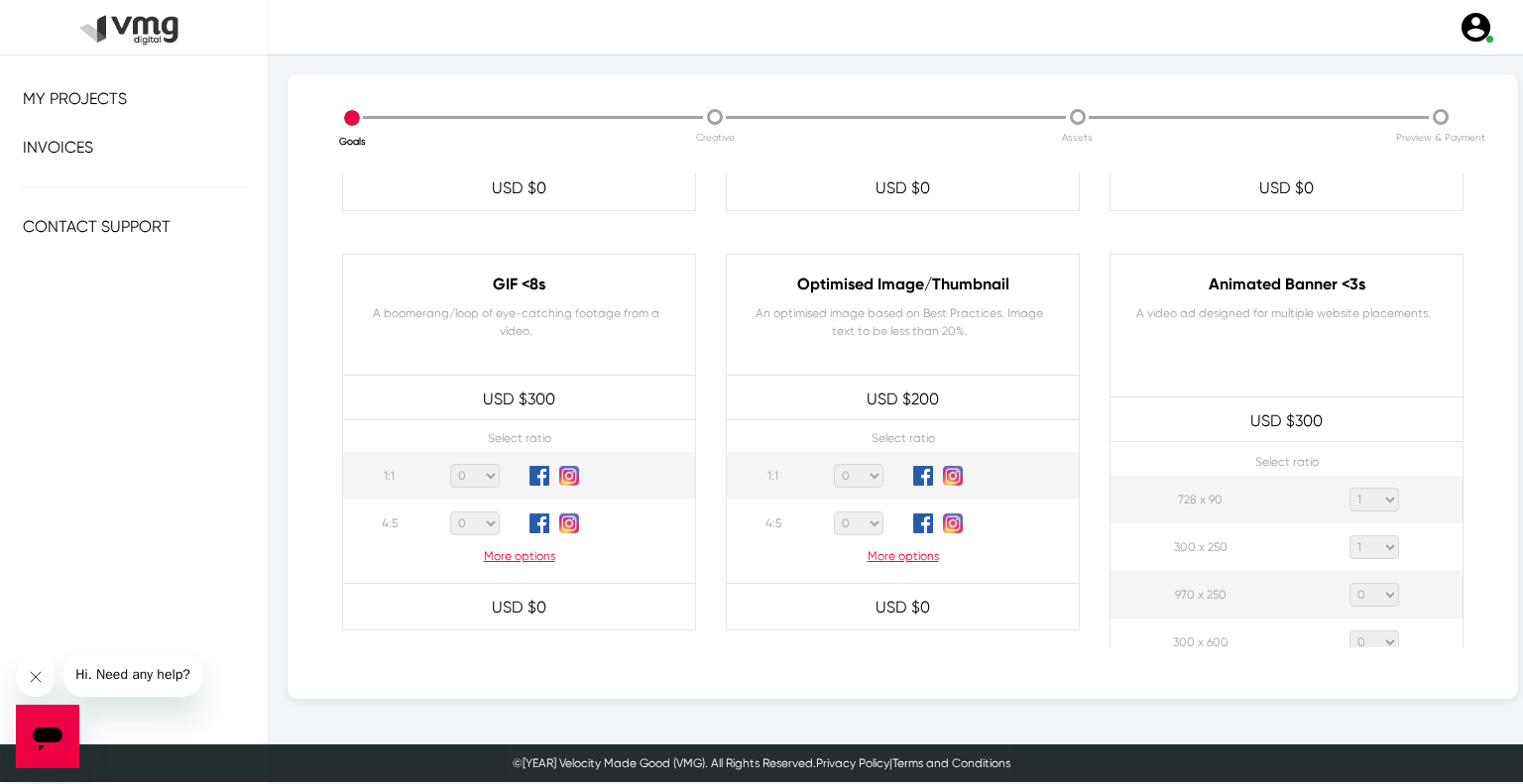 click on "0 1 2 3 4 5 6 7 8 9 10 11 12 13 14 15 16 17 18 19 20" 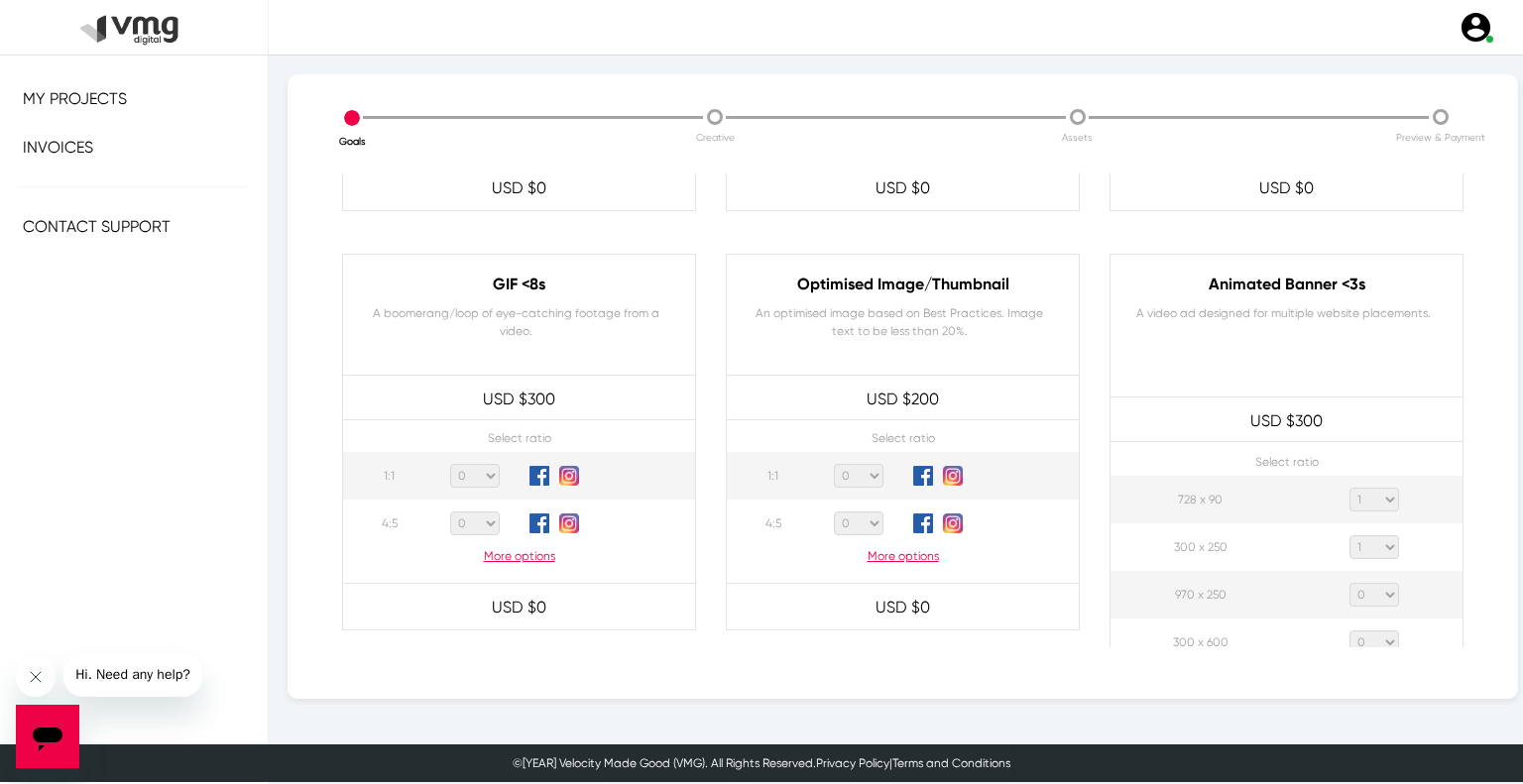 drag, startPoint x: 1376, startPoint y: 592, endPoint x: 1375, endPoint y: 582, distance: 10.049876 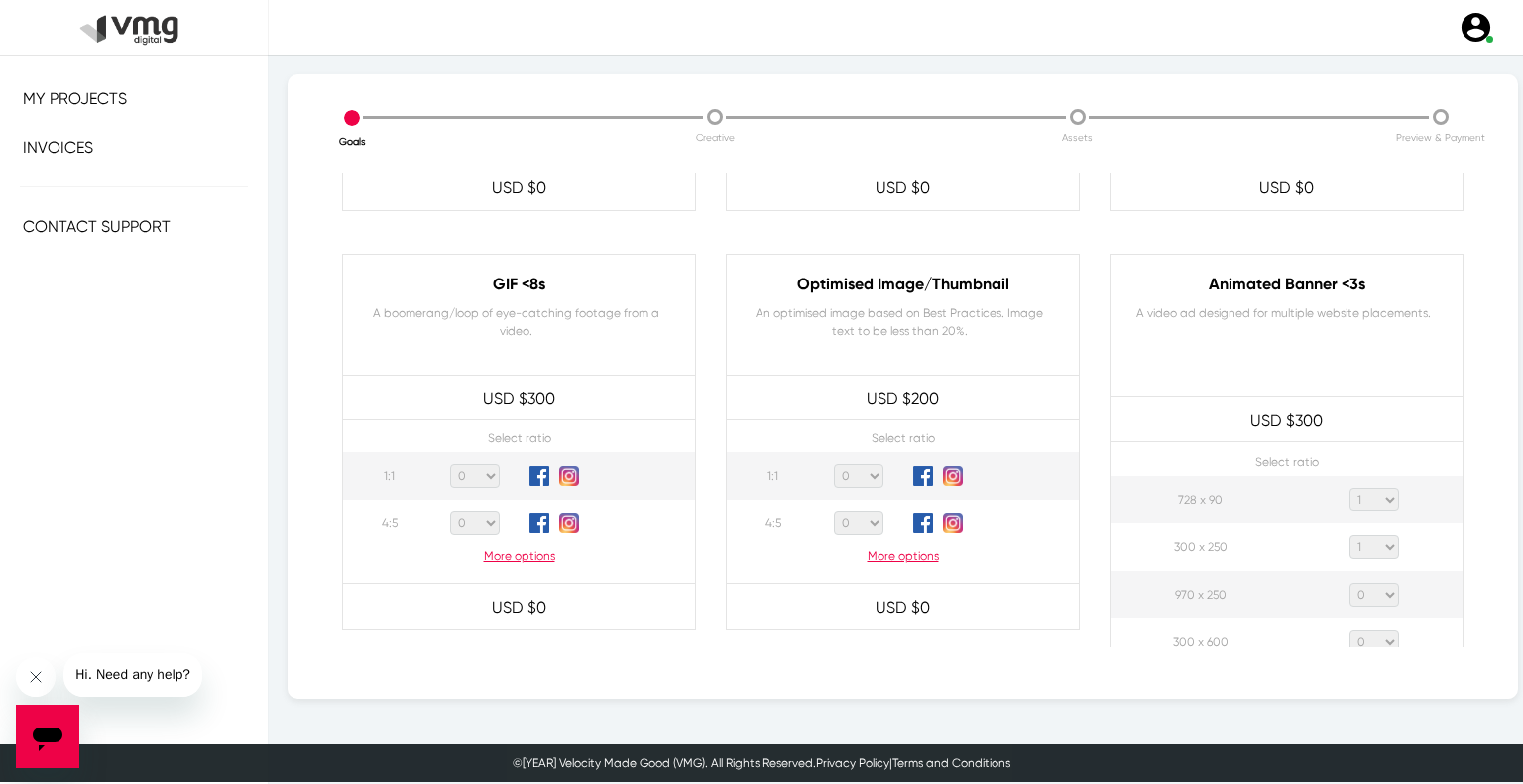 select on "1" 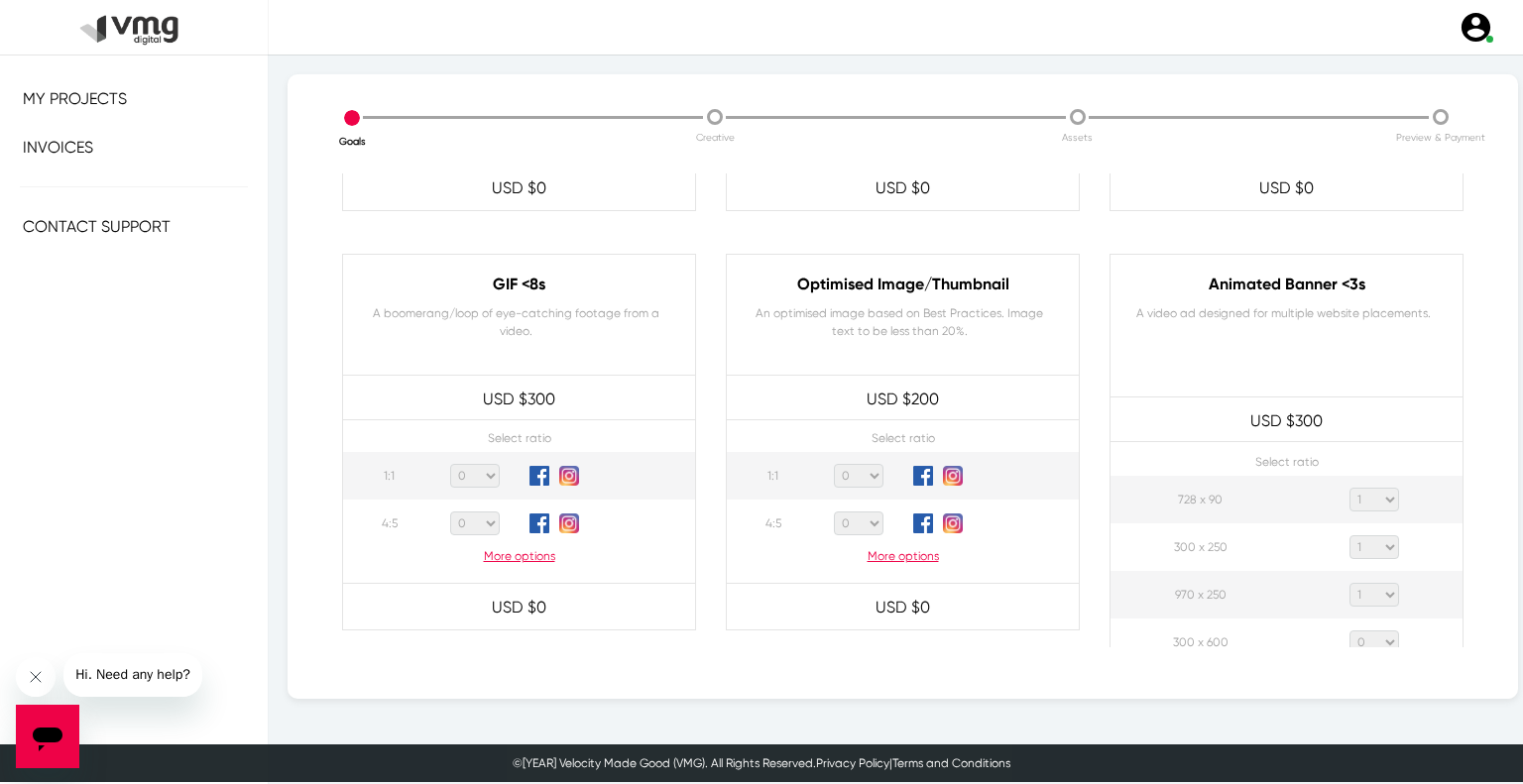 click on "0 1 2 3 4 5 6 7 8 9 10 11 12 13 14 15 16 17 18 19 20" 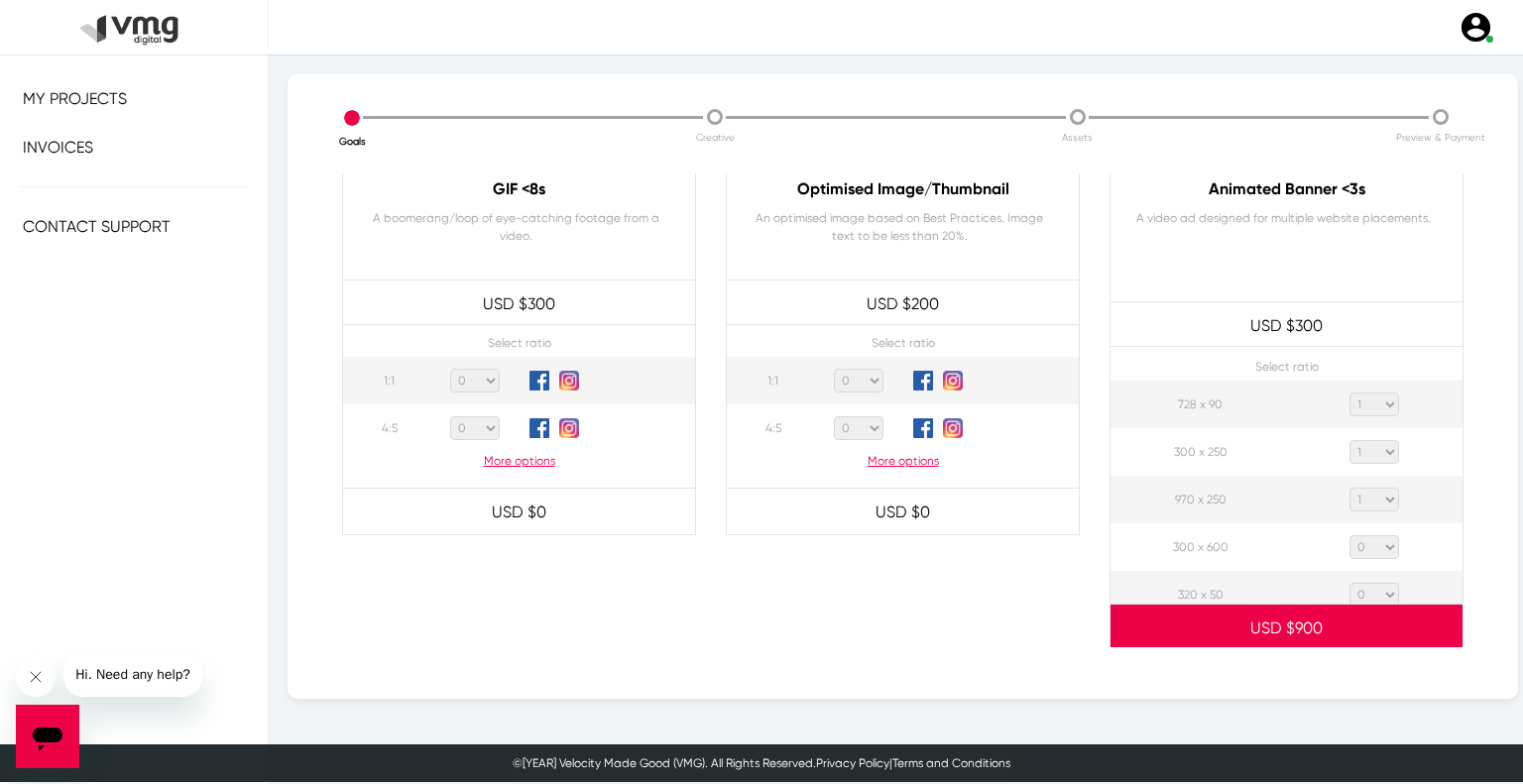 scroll, scrollTop: 1090, scrollLeft: 0, axis: vertical 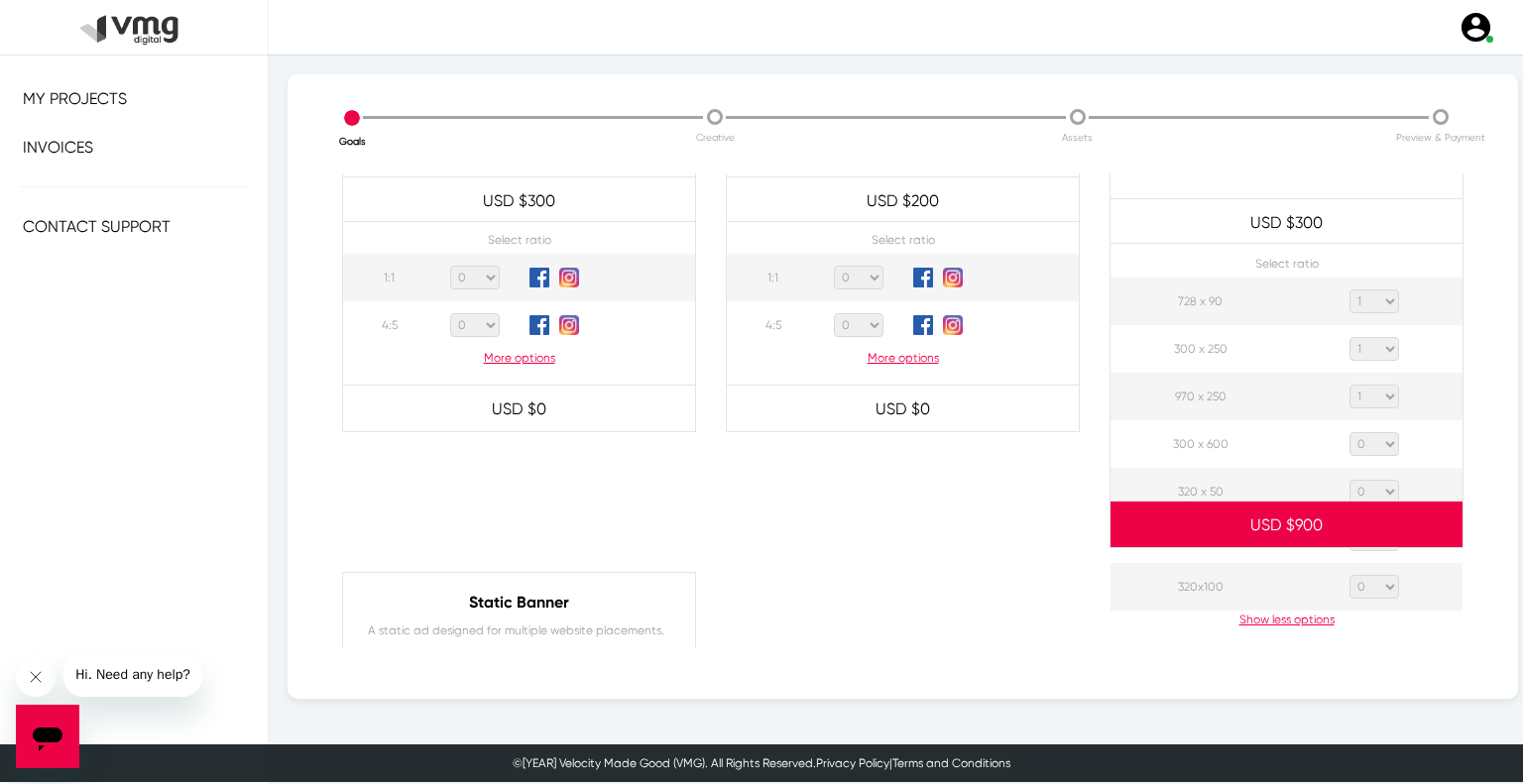 click on "0 1 2 3 4 5 6 7 8 9 10 11 12 13 14 15 16 17 18 19 20" 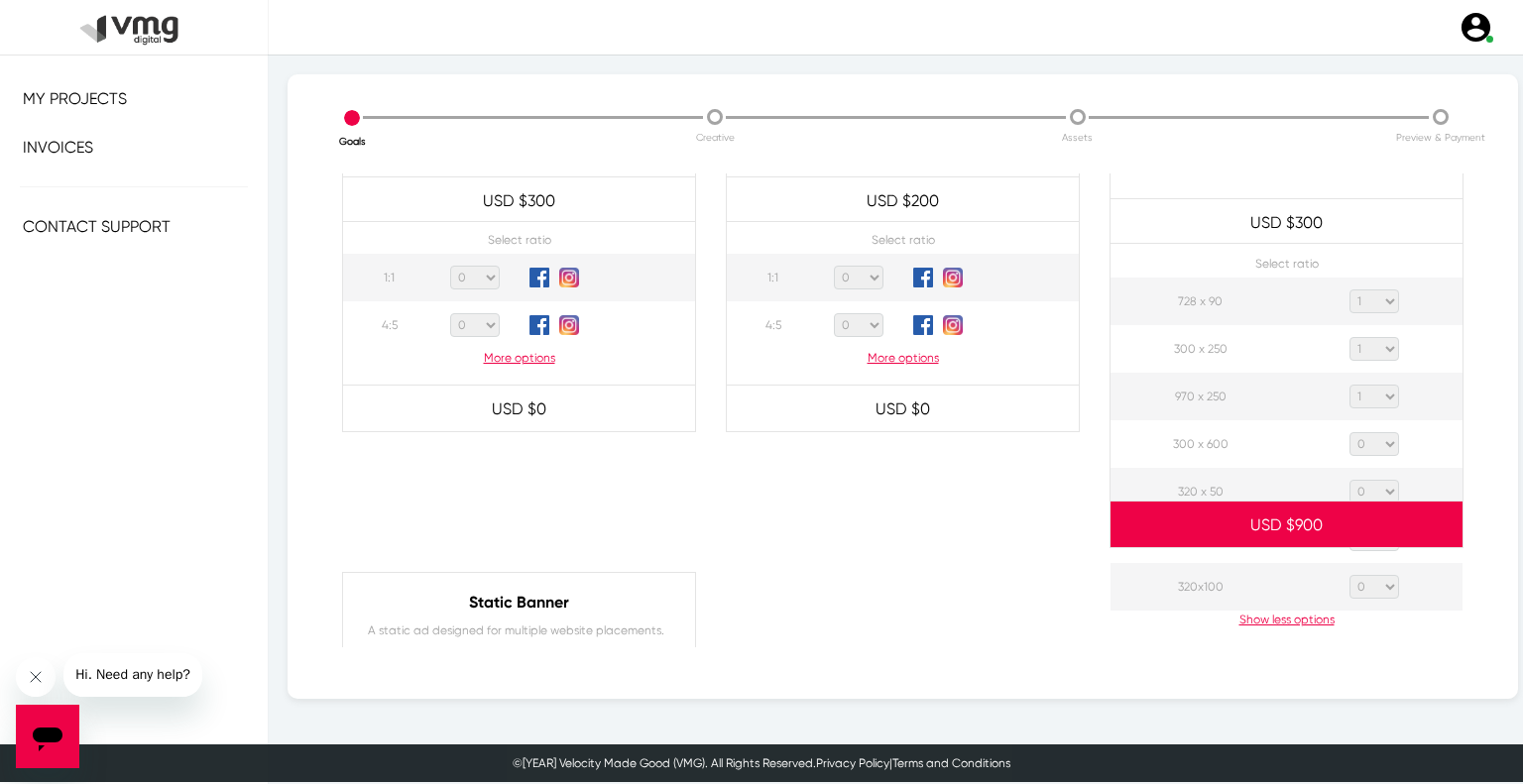 select on "1" 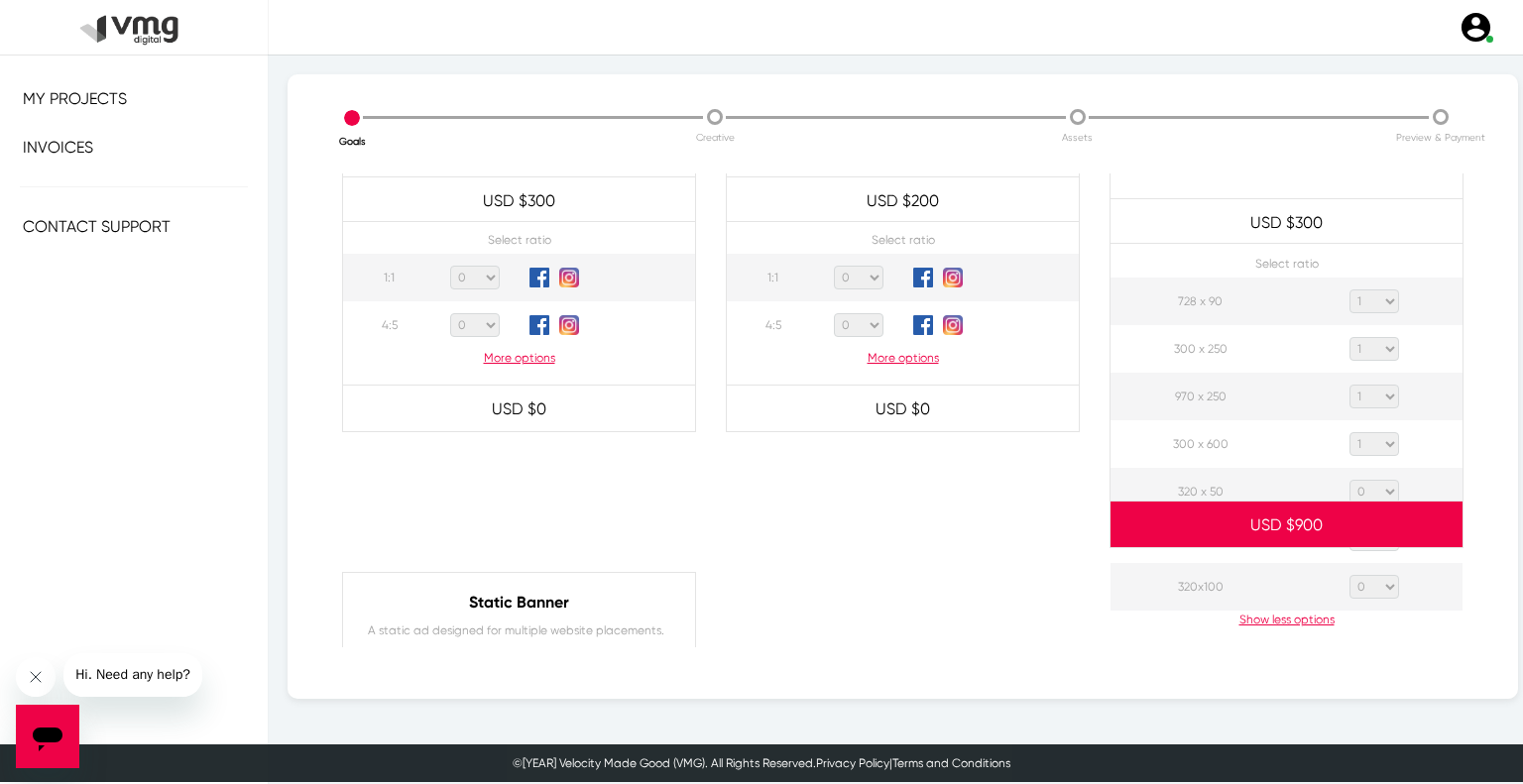 click on "0 1 2 3 4 5 6 7 8 9 10 11 12 13 14 15 16 17 18 19 20" 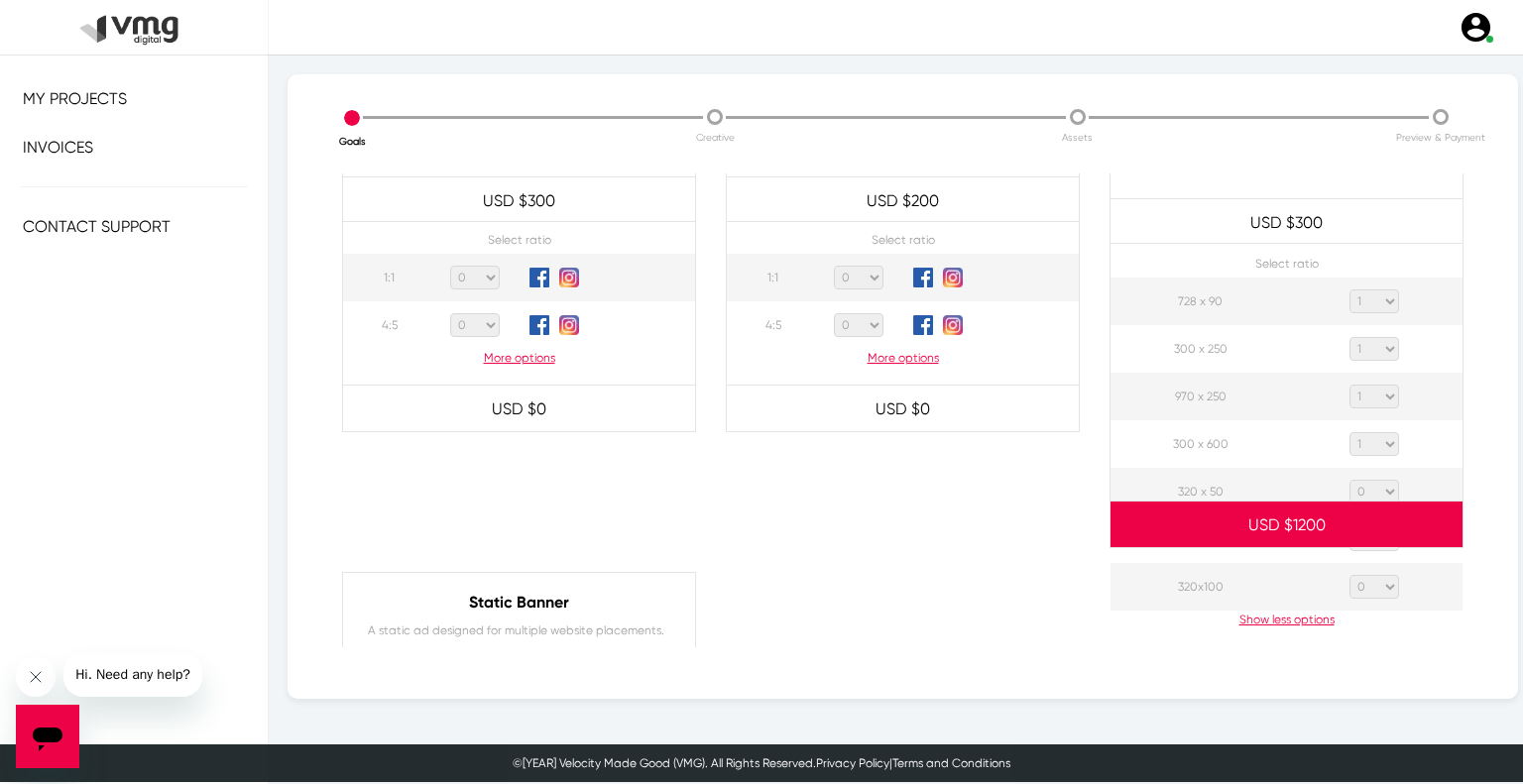 click on "0 1 2 3 4 5 6 7 8 9 10 11 12 13 14 15 16 17 18 19 20" 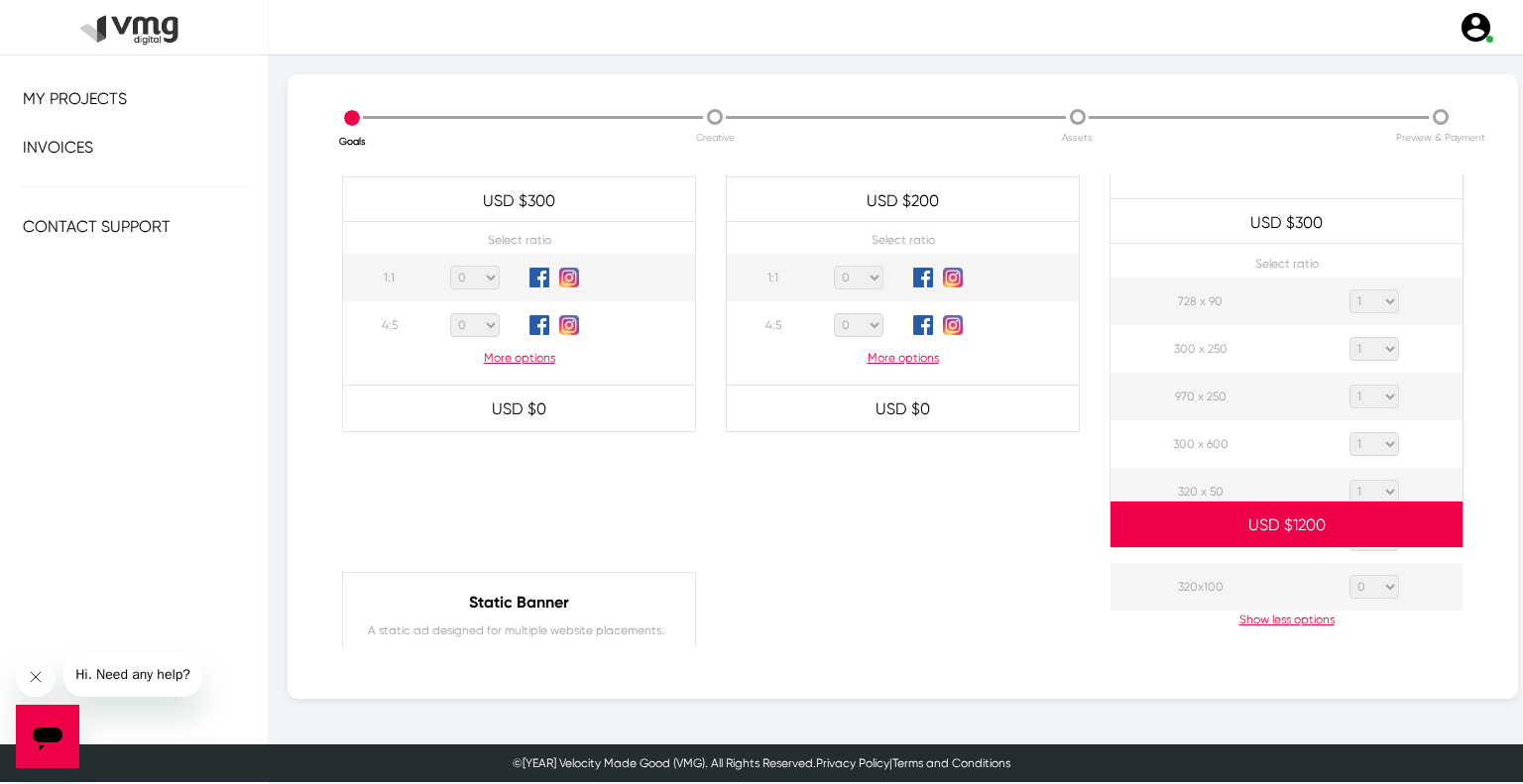 click on "0 1 2 3 4 5 6 7 8 9 10 11 12 13 14 15 16 17 18 19 20" 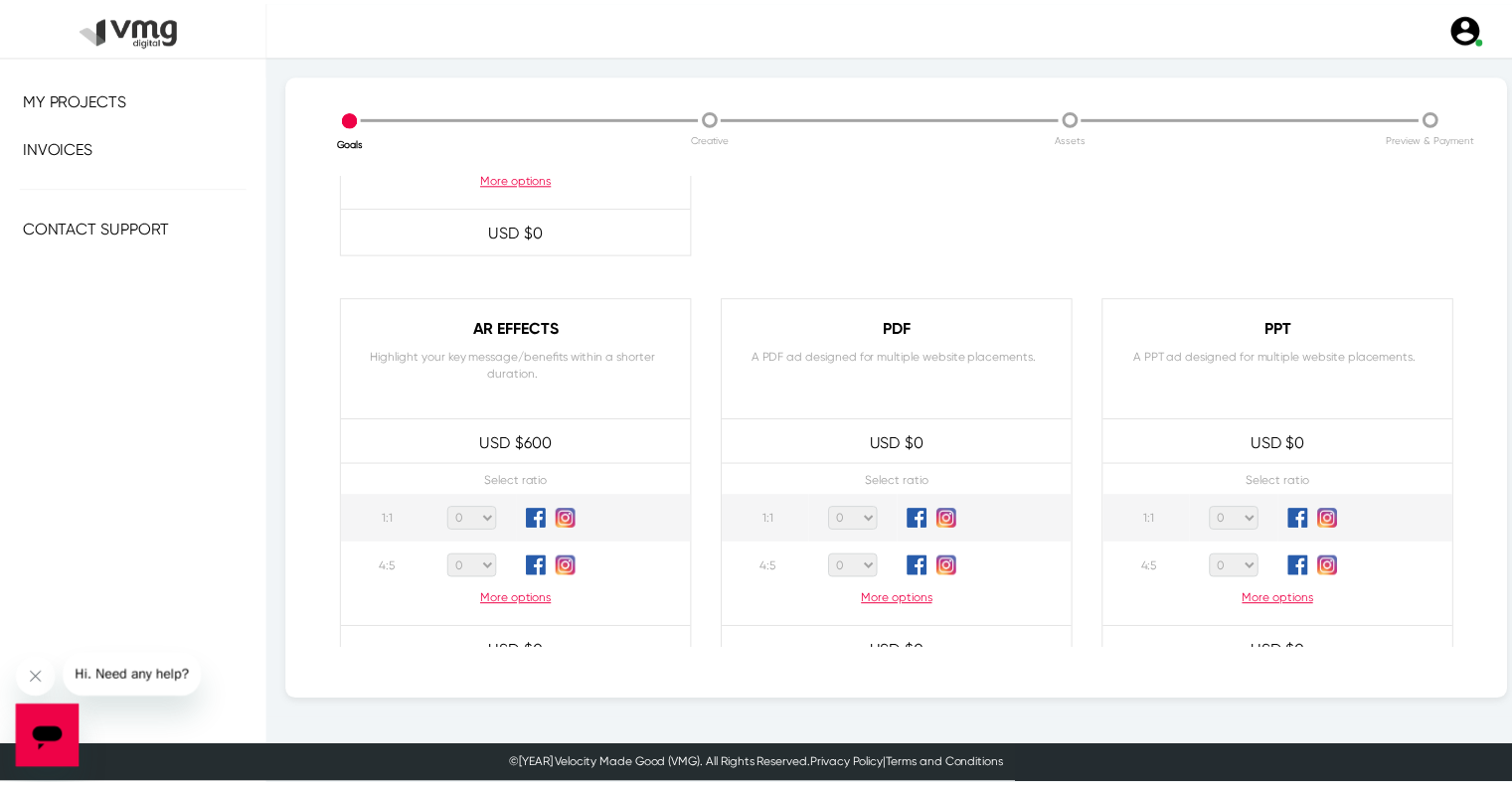 scroll, scrollTop: 1917, scrollLeft: 0, axis: vertical 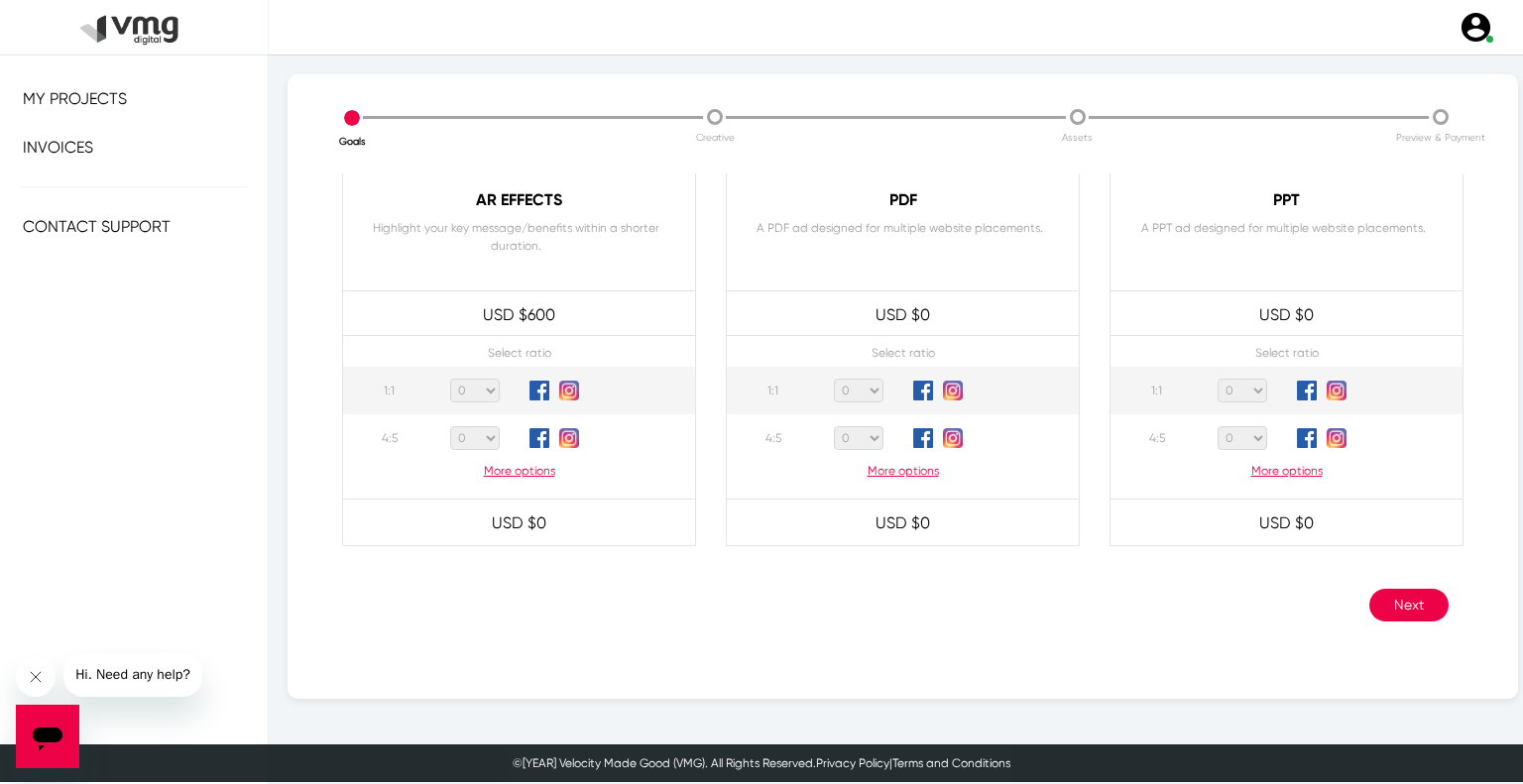 click on "Next" 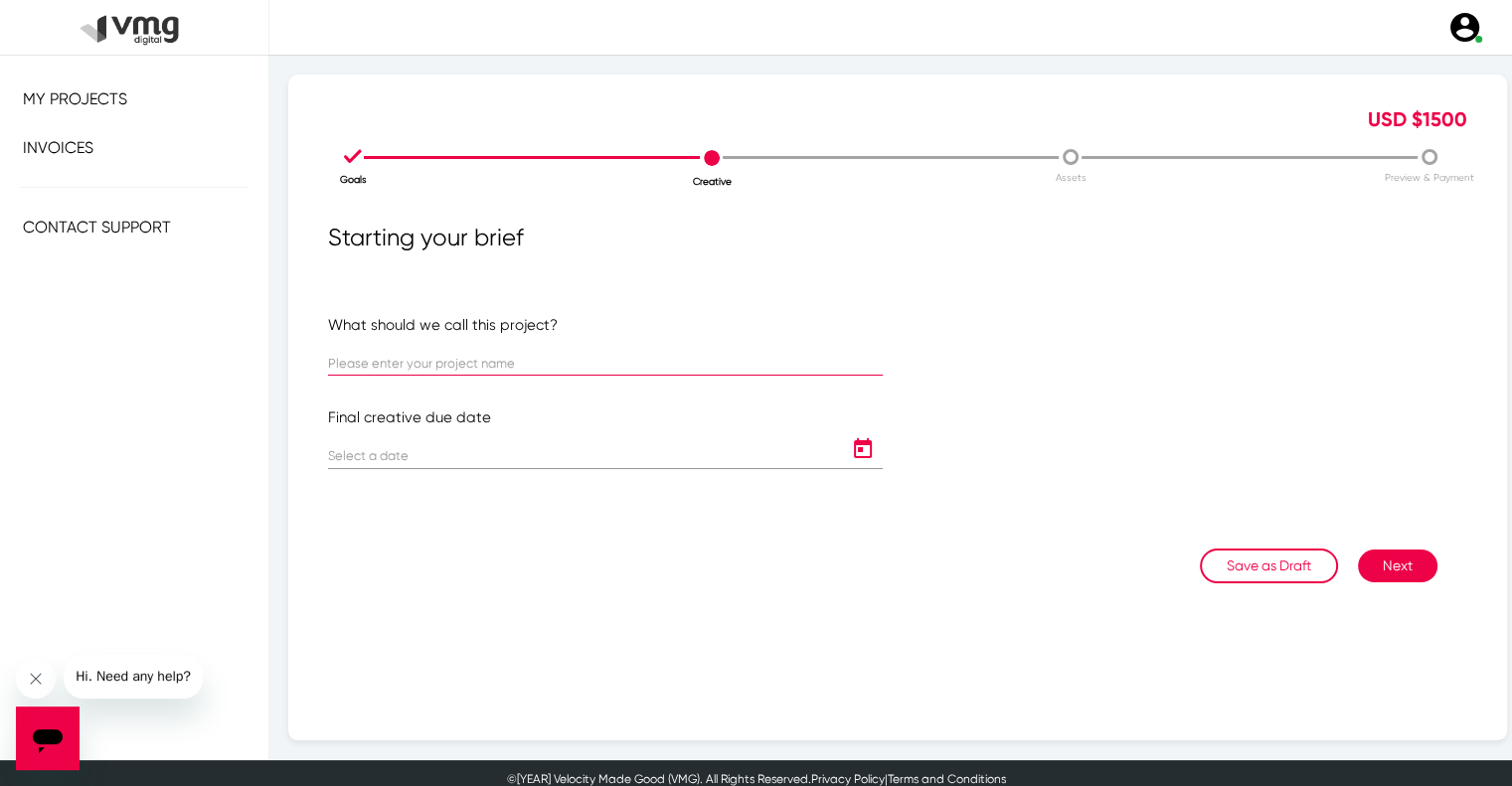 click at bounding box center [605, 364] 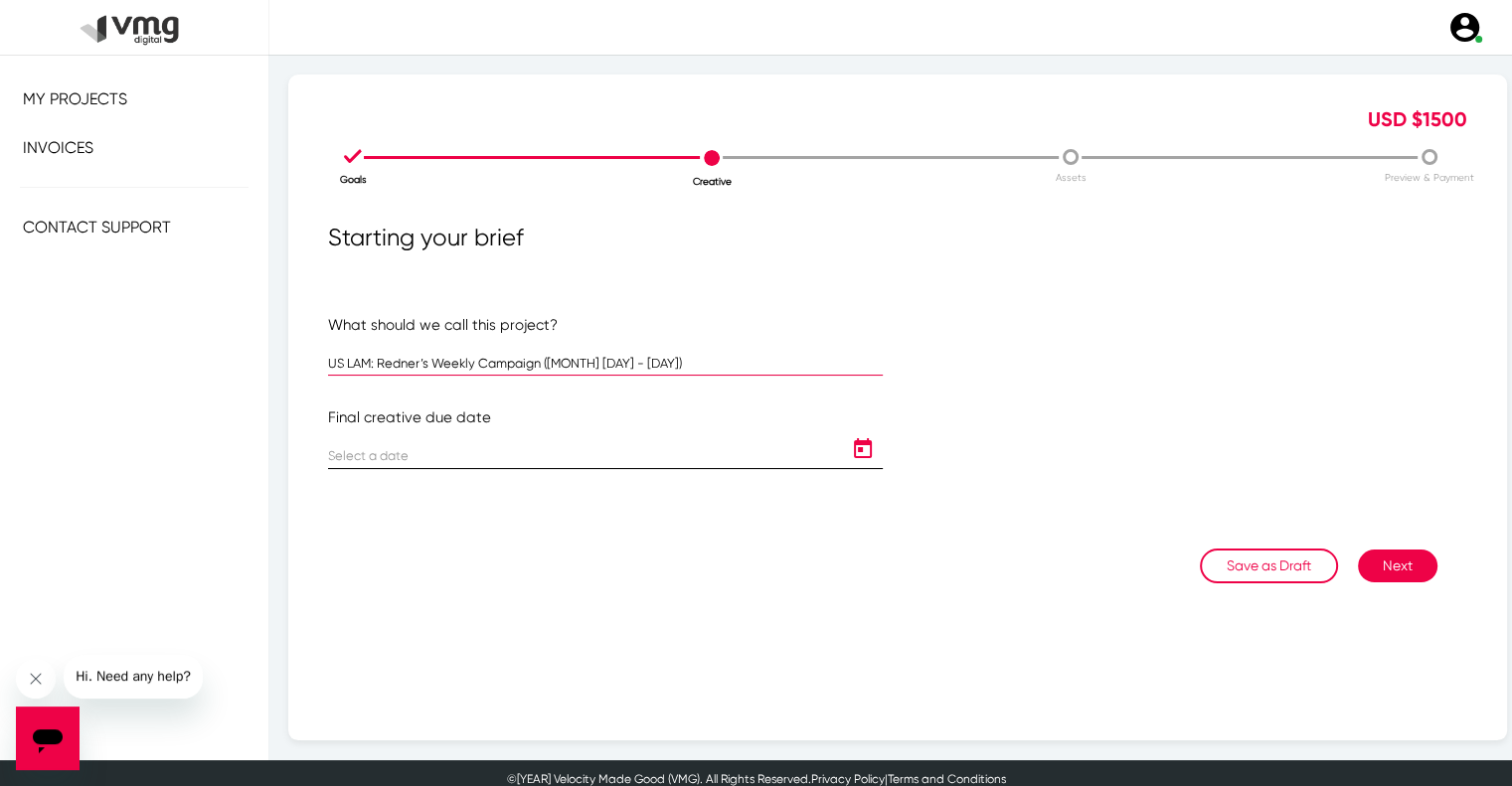 type on "US LAM: Redner’s Weekly Campaign ([MONTH] [DAY] - [DAY])" 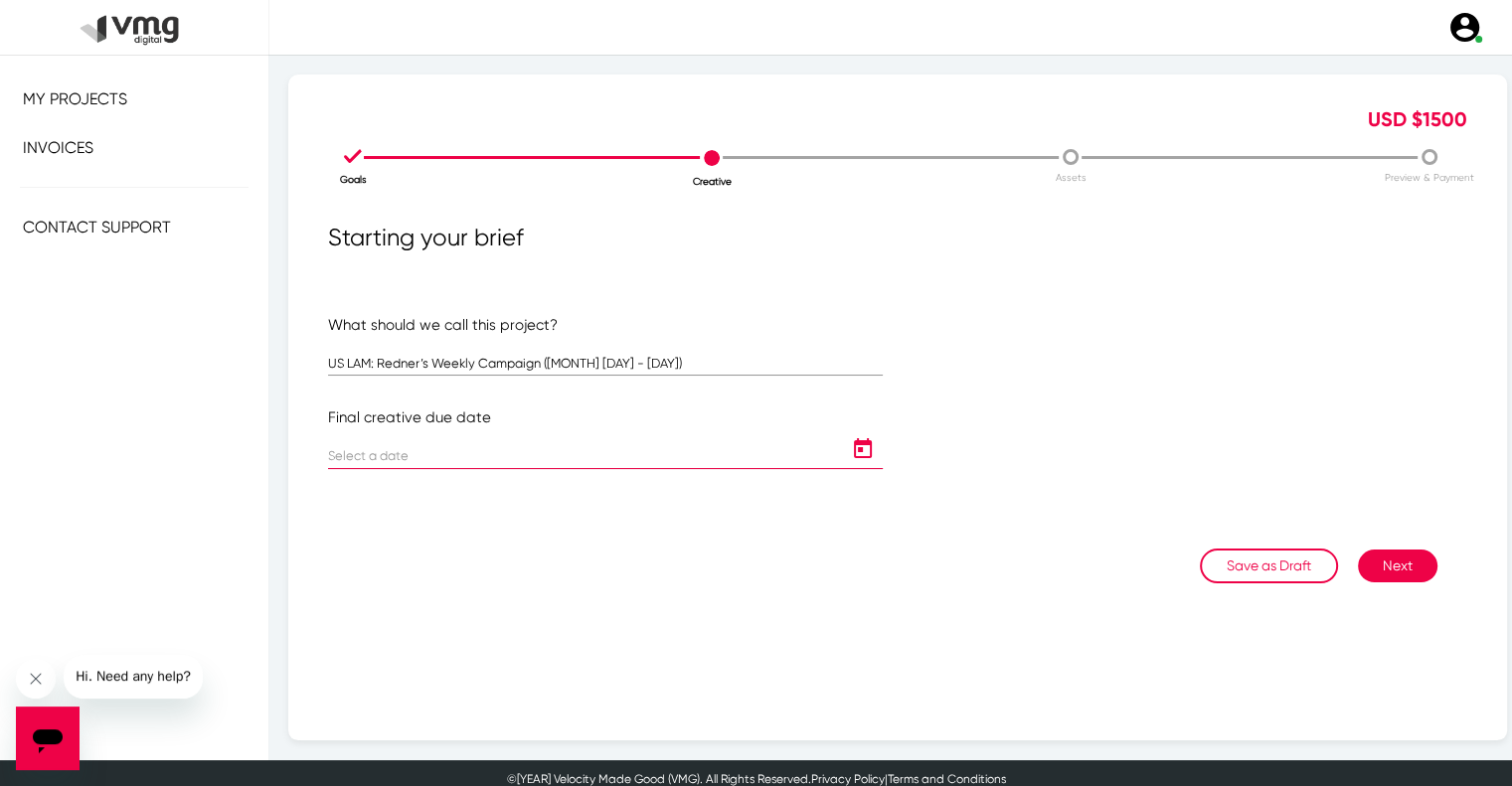 click 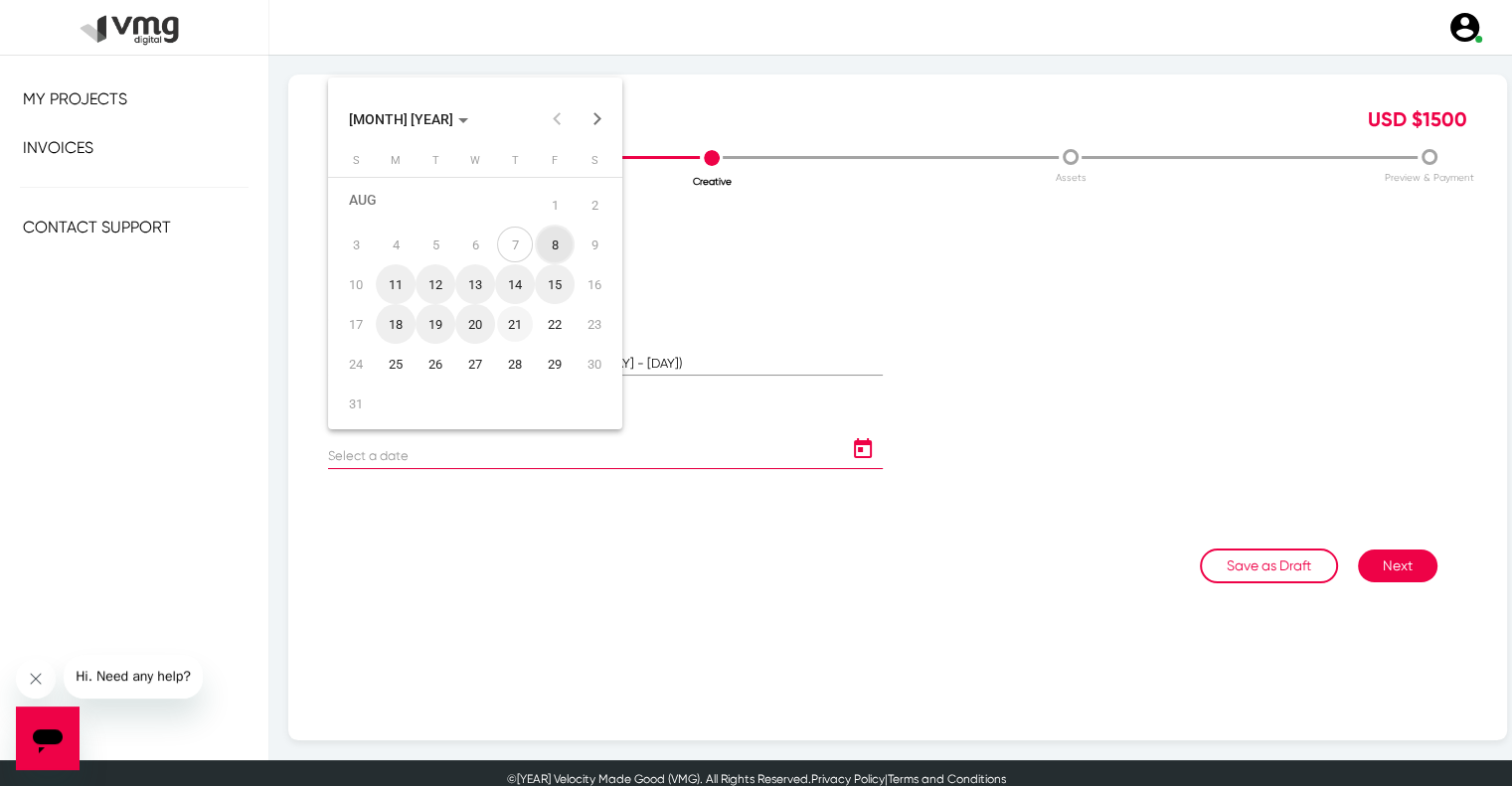 click on "21" at bounding box center [515, 324] 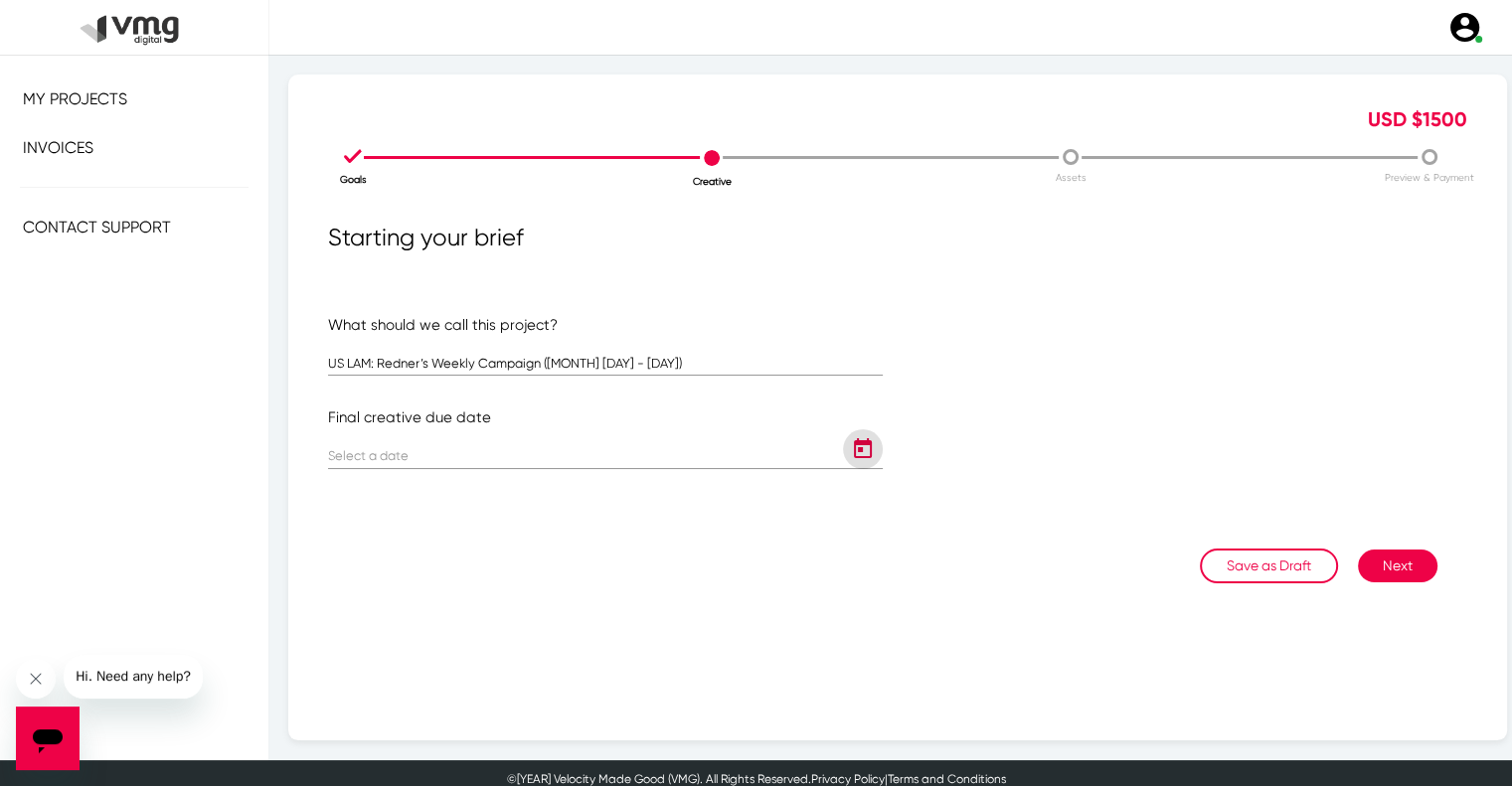 type on "8/21/2025" 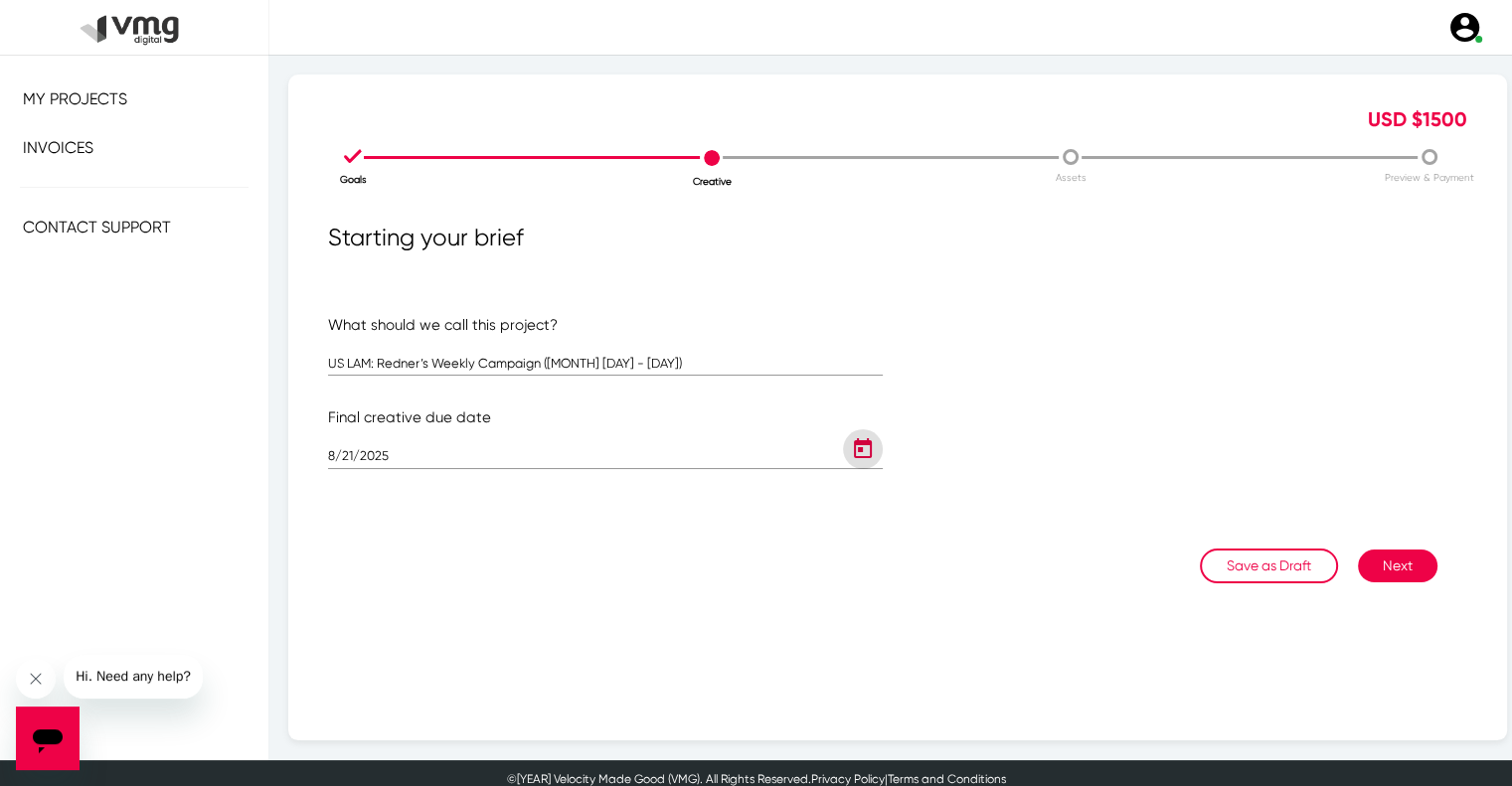 click on "Next" 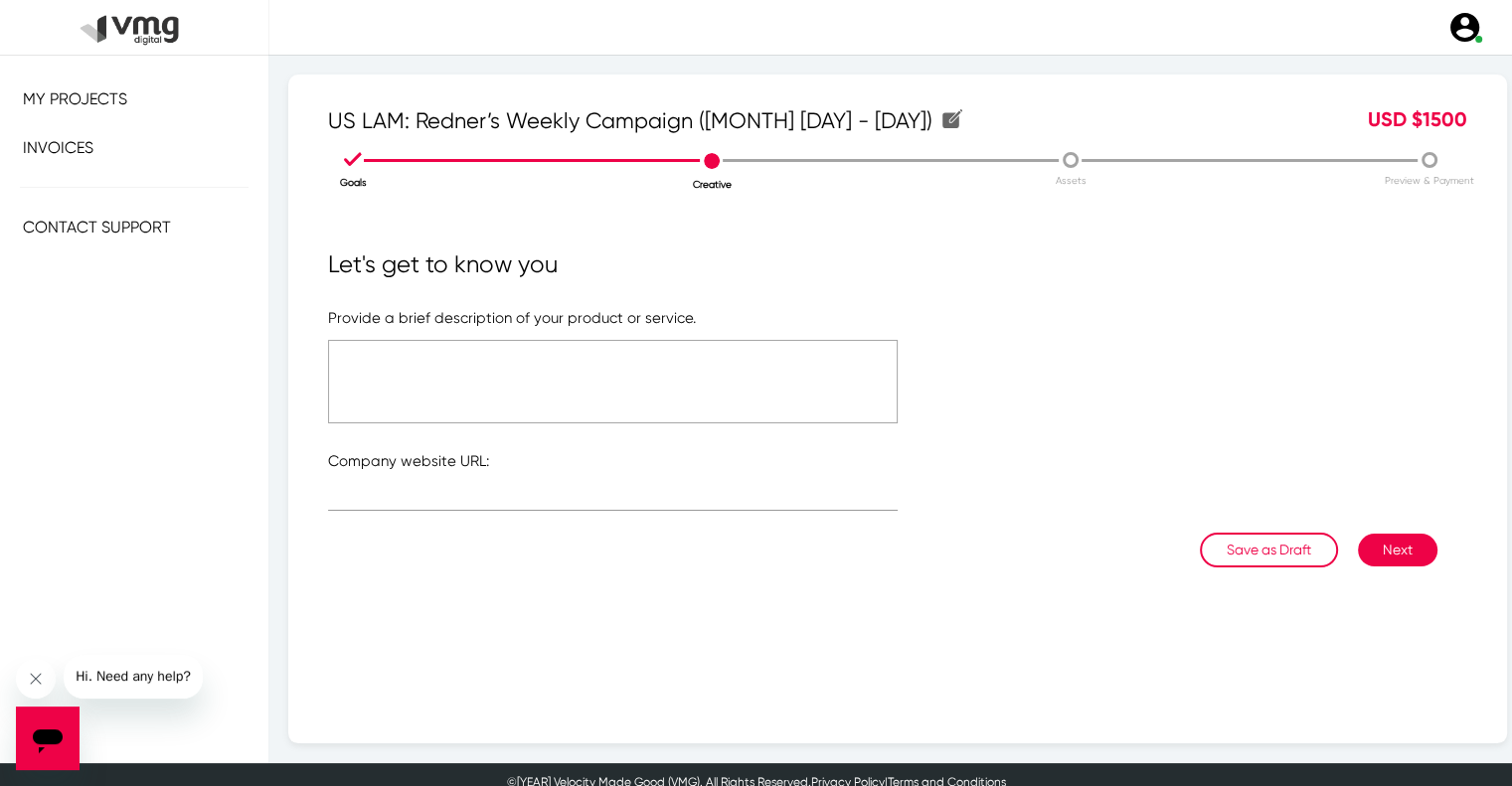 click 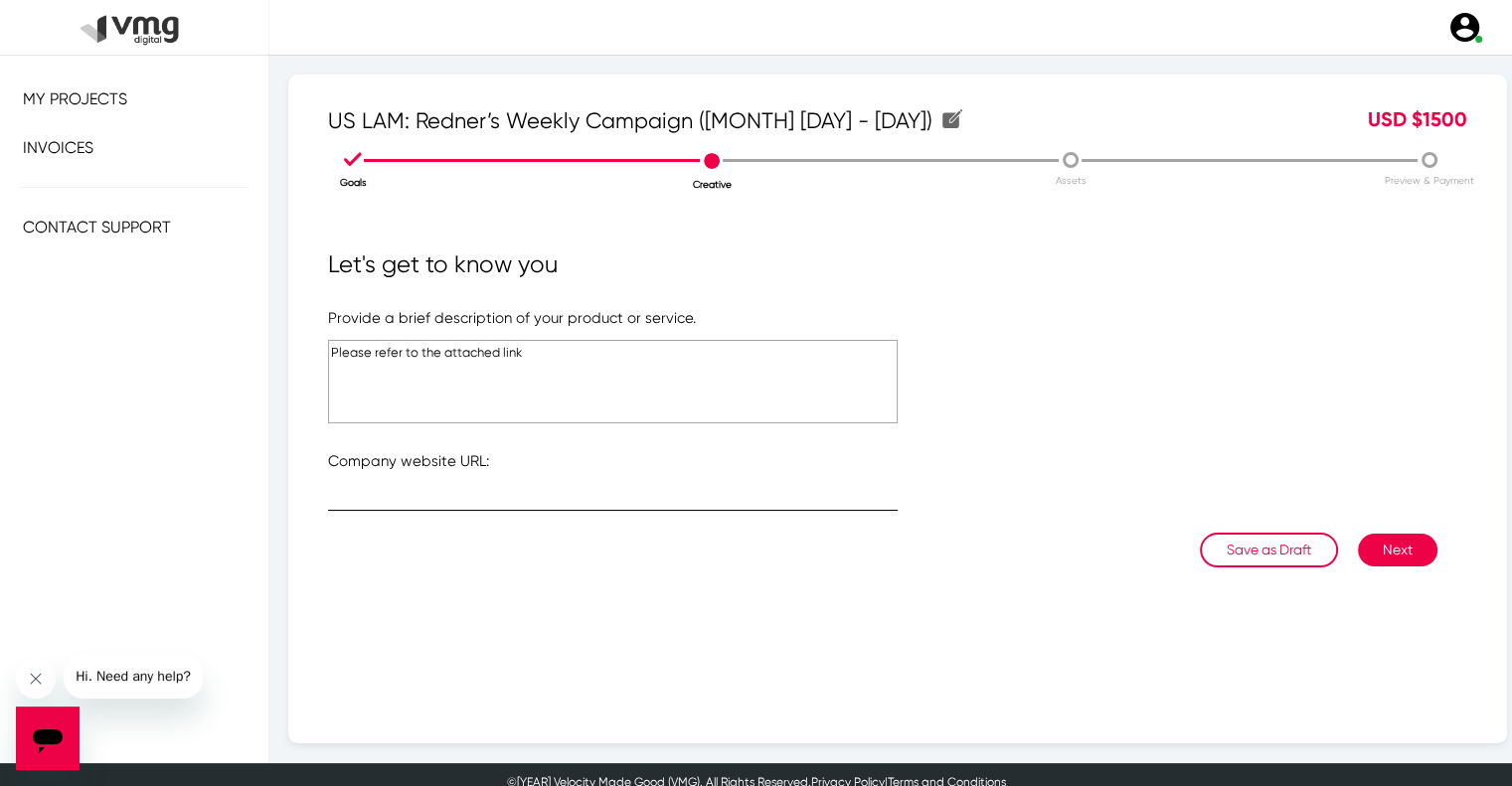 type on "Please refer to the attached link" 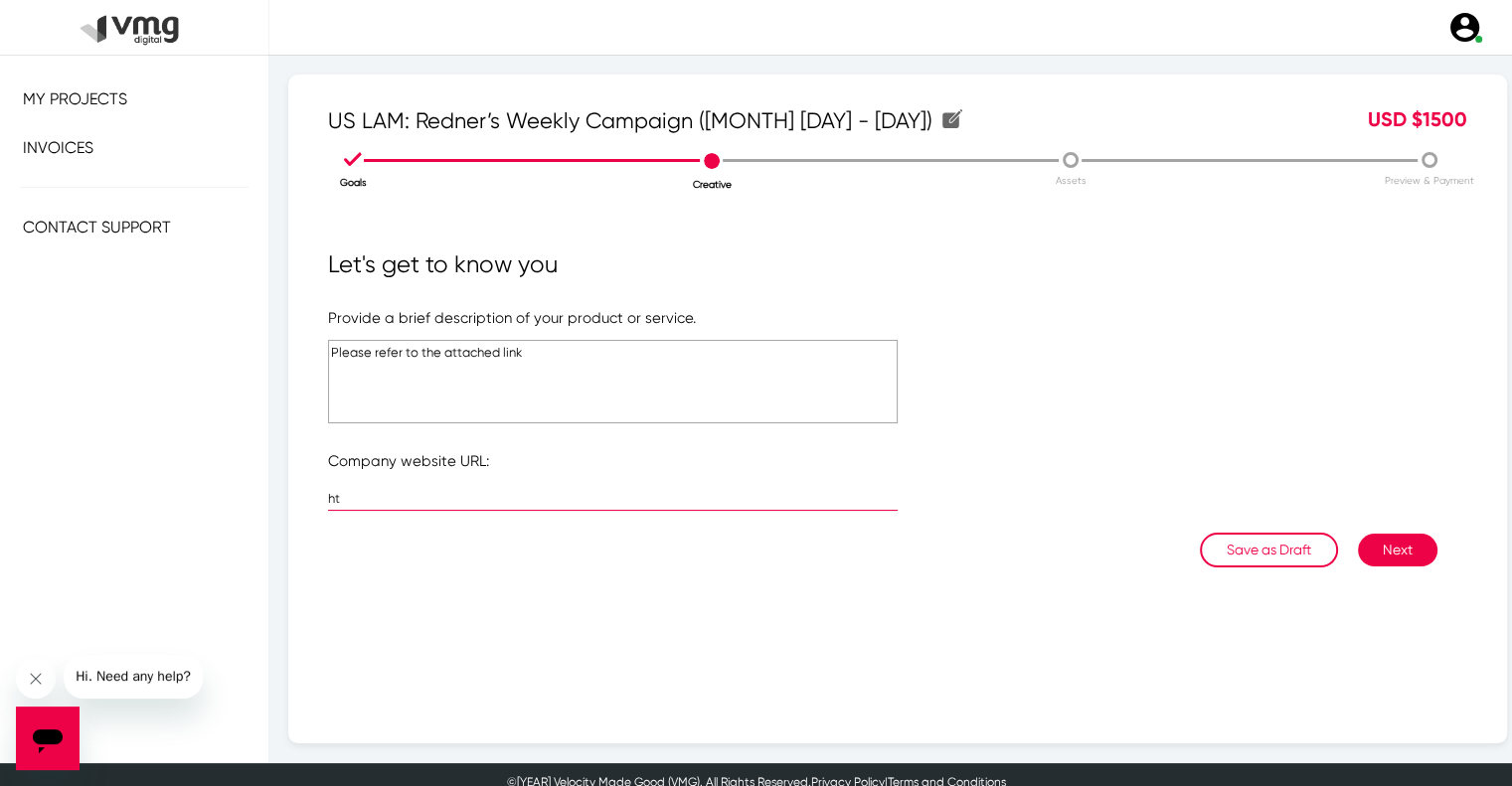 type on "https://www.example.com/" 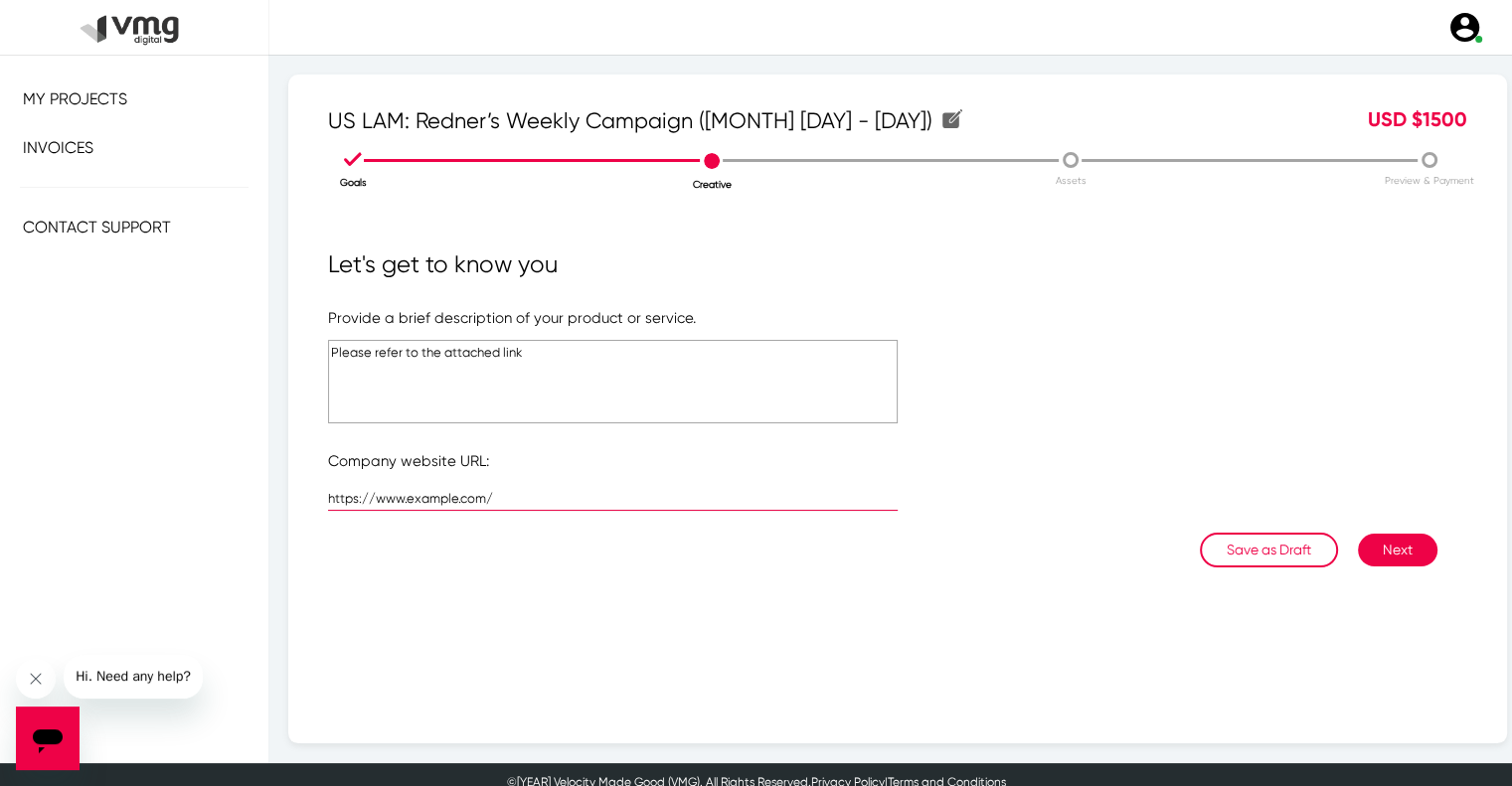 click on "Next" 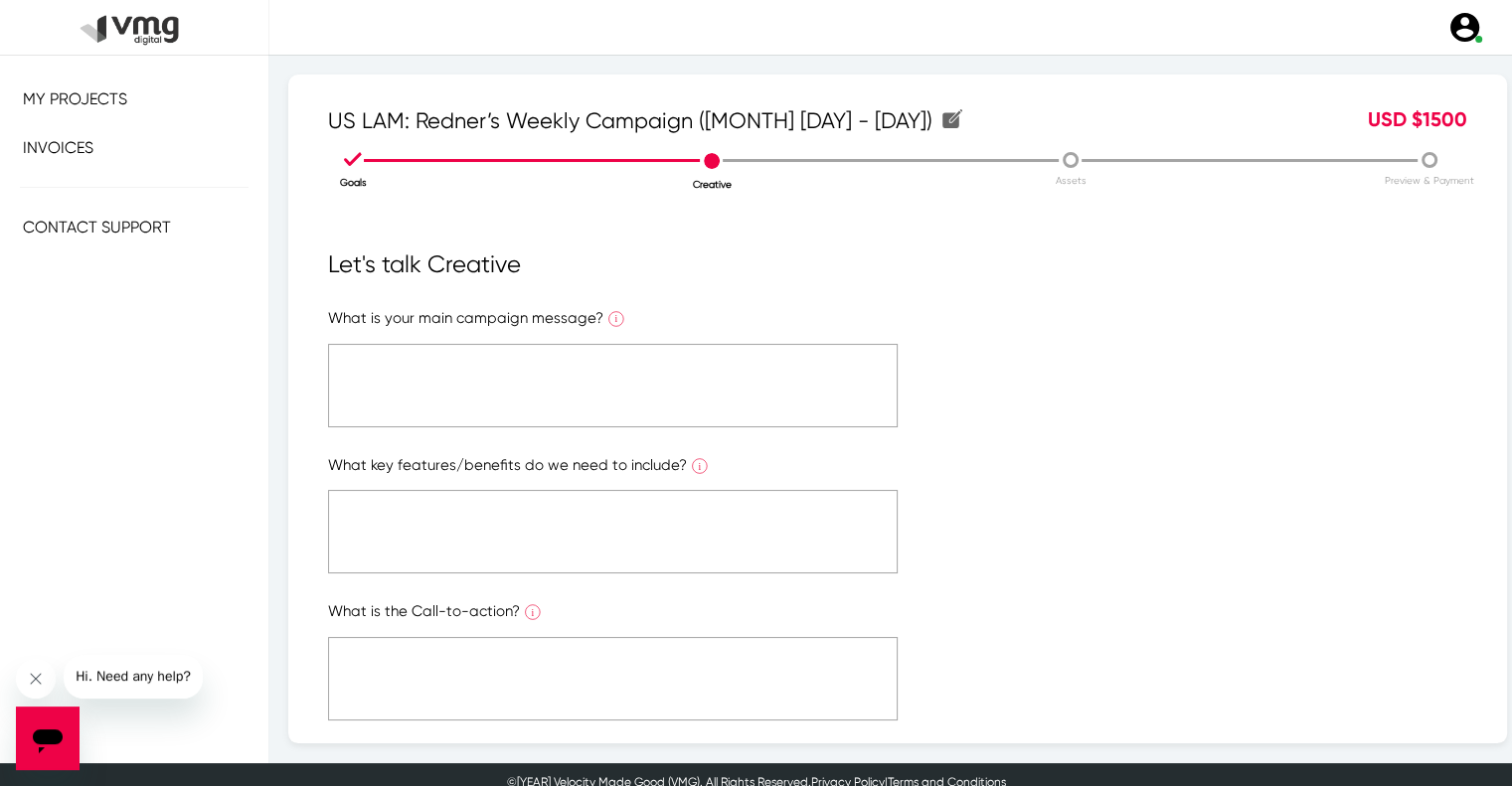click 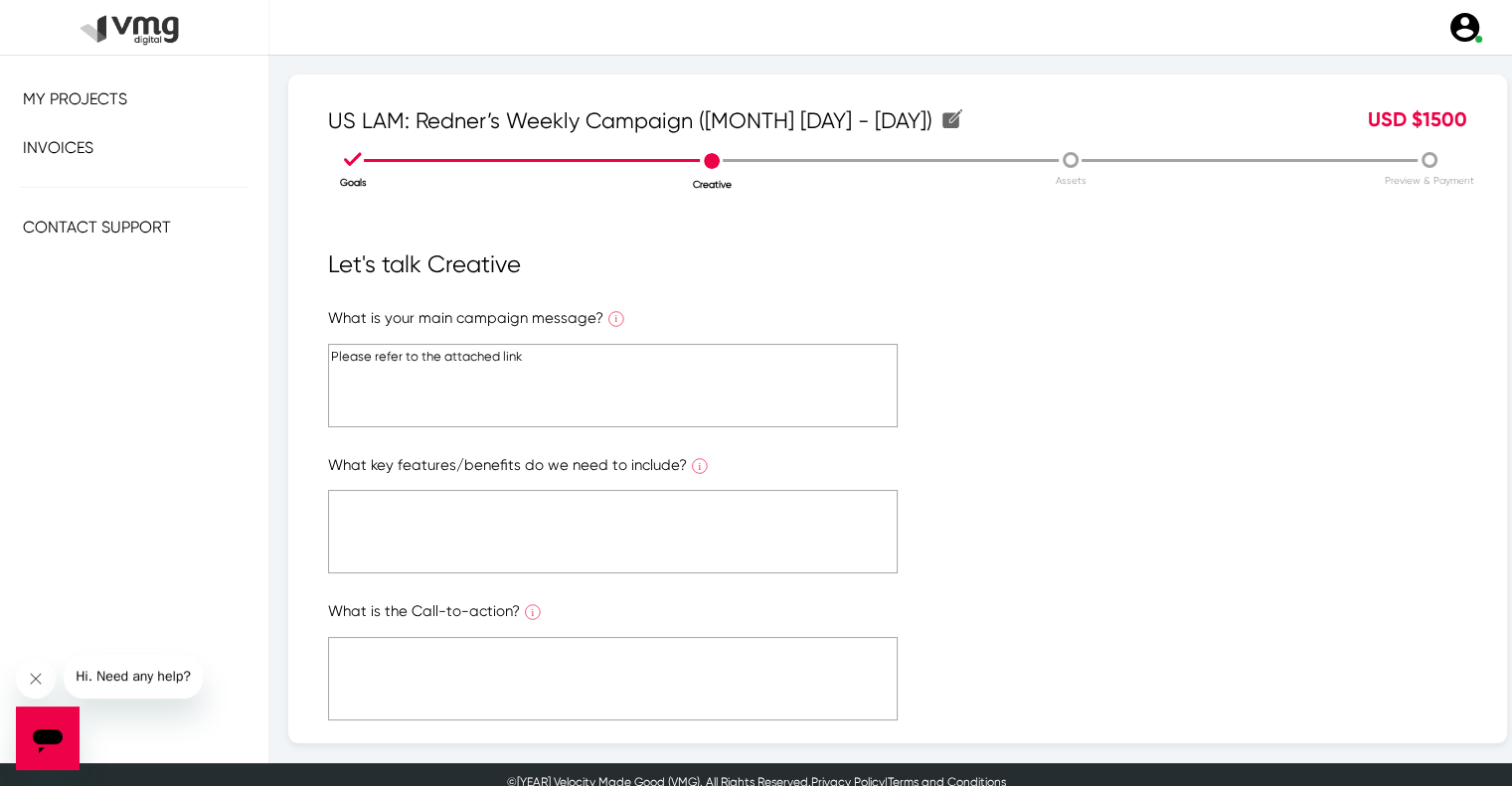 click on "Please refer to the attached link" 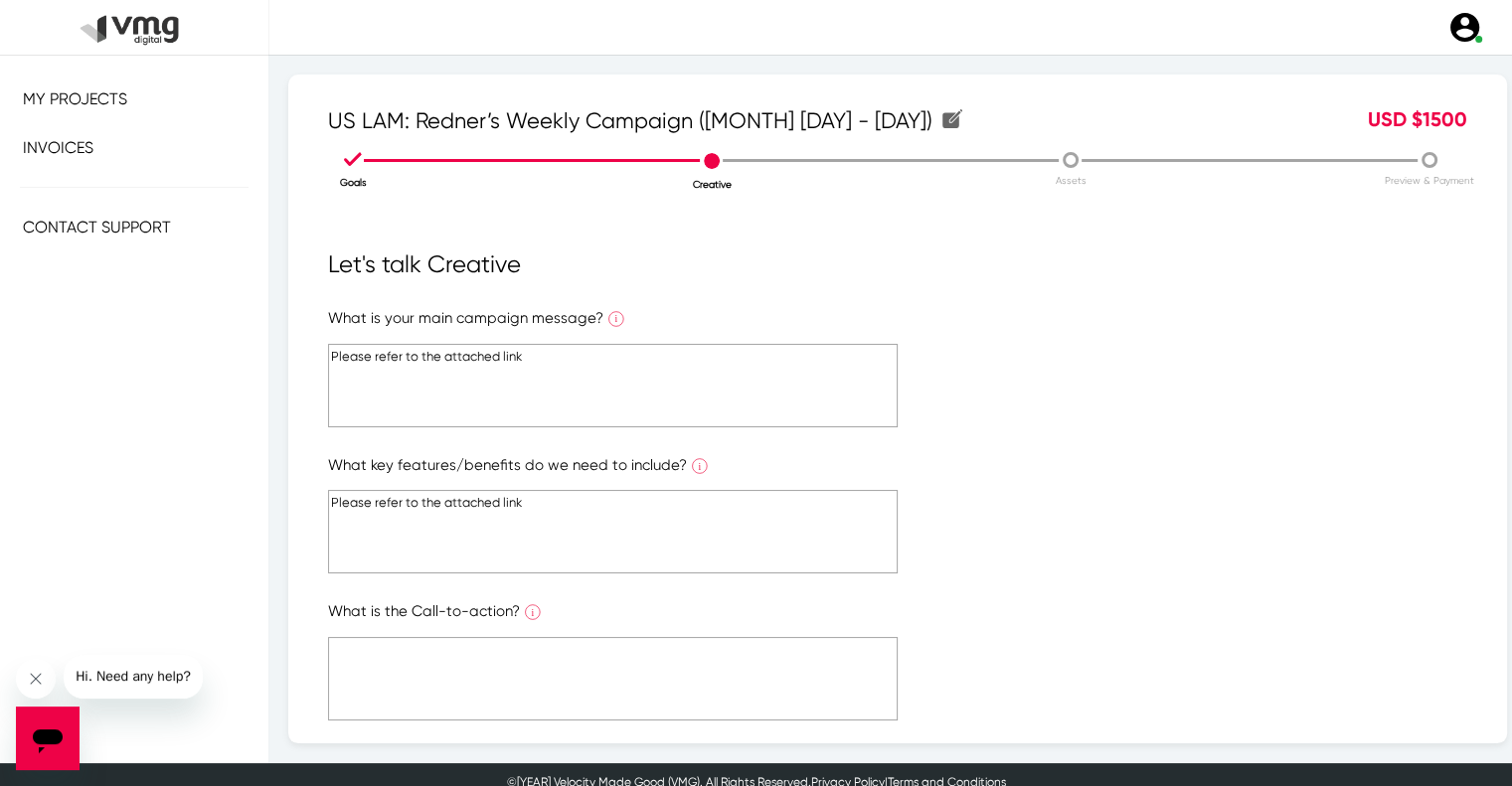type on "Please refer to the attached link" 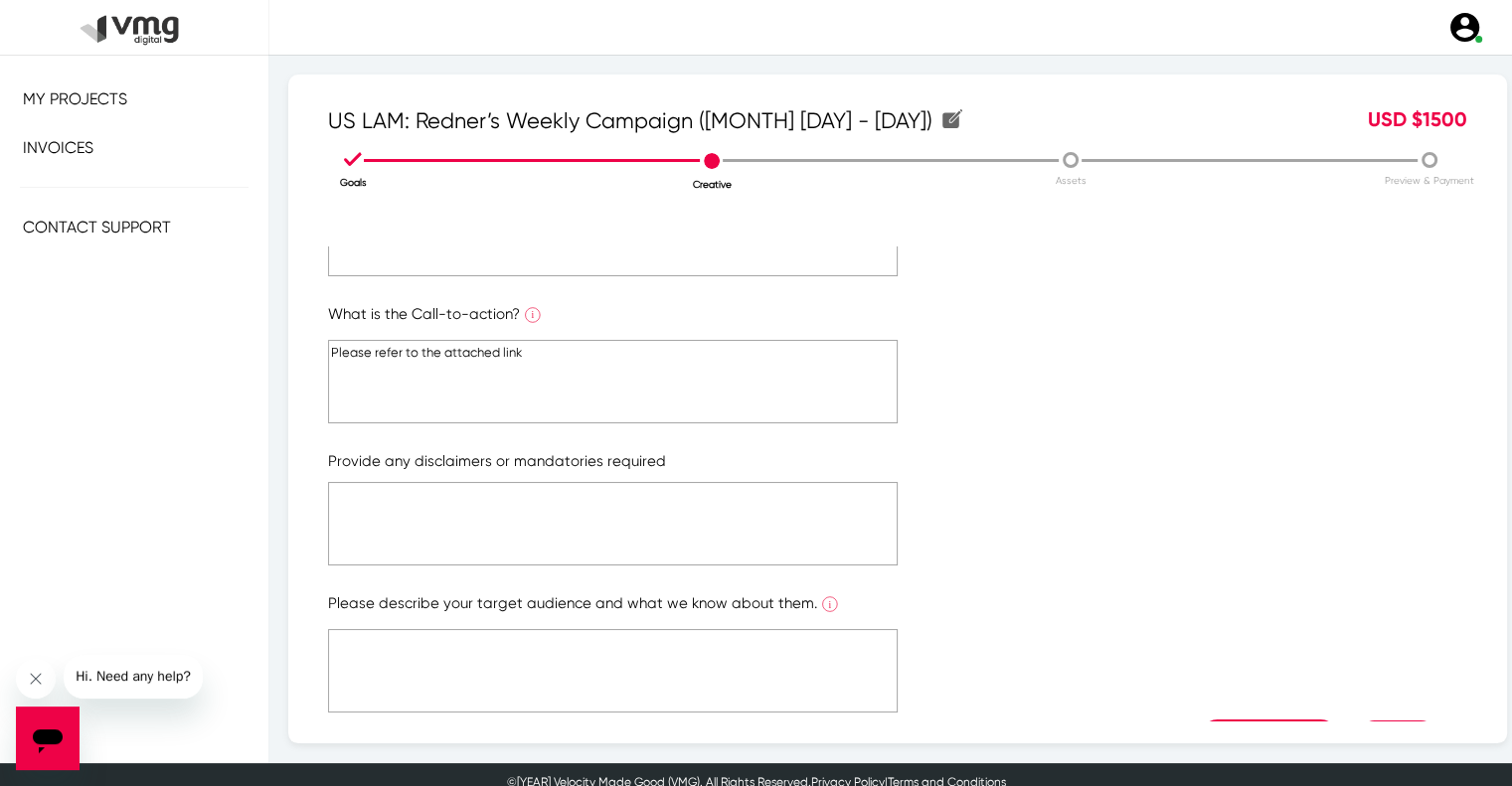 scroll, scrollTop: 298, scrollLeft: 0, axis: vertical 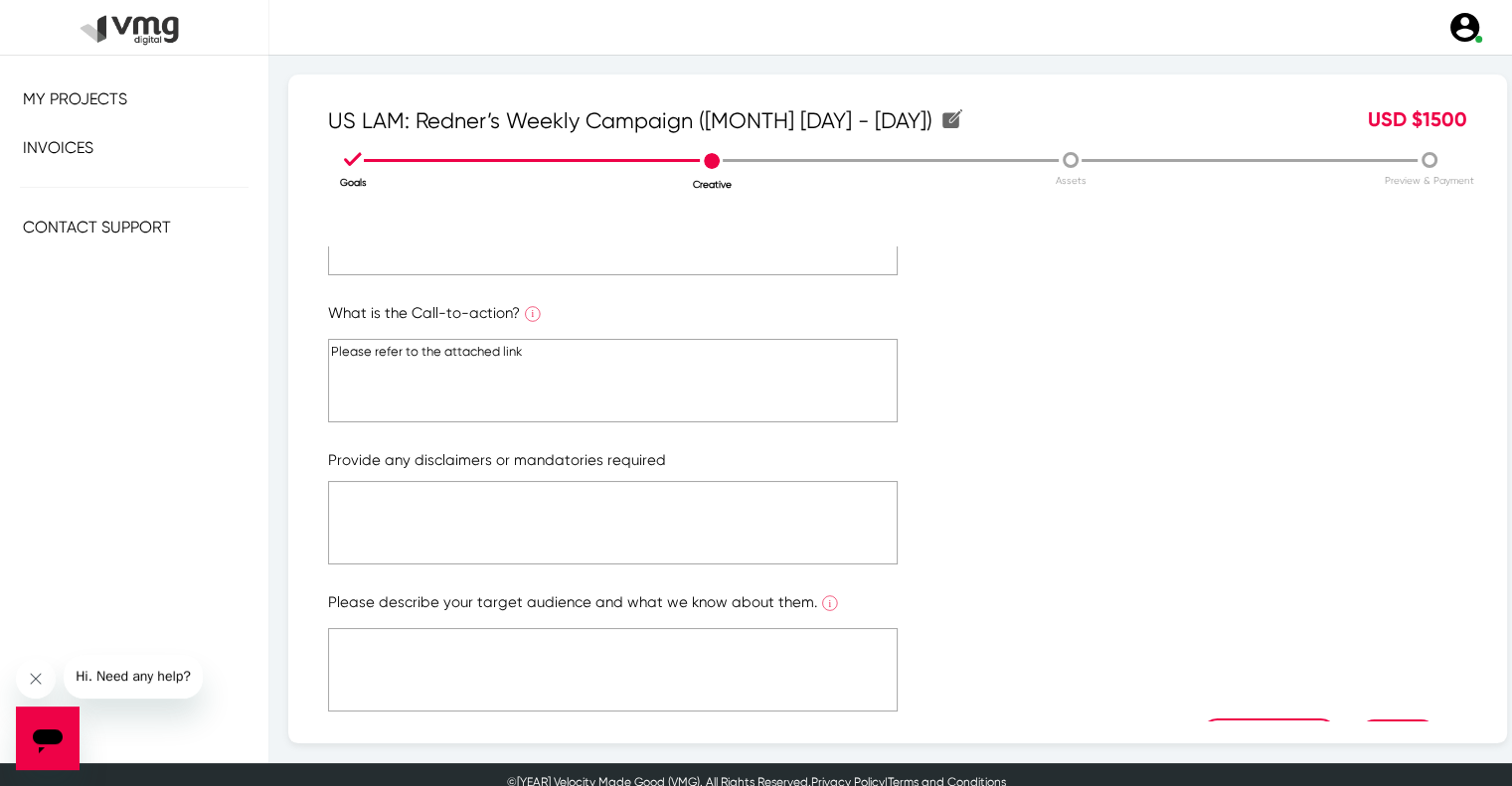 type on "Please refer to the attached link" 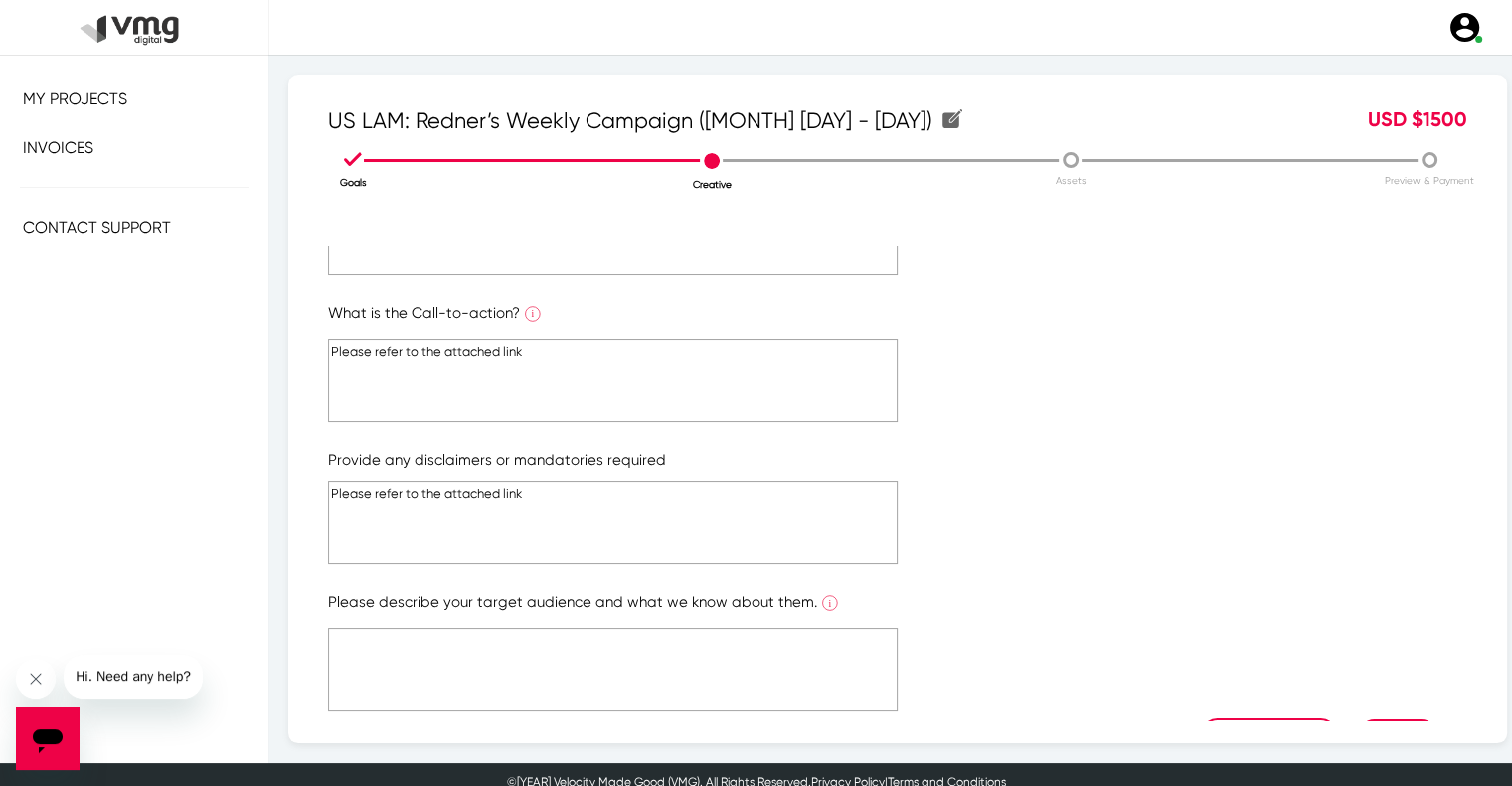 type on "Please refer to the attached link" 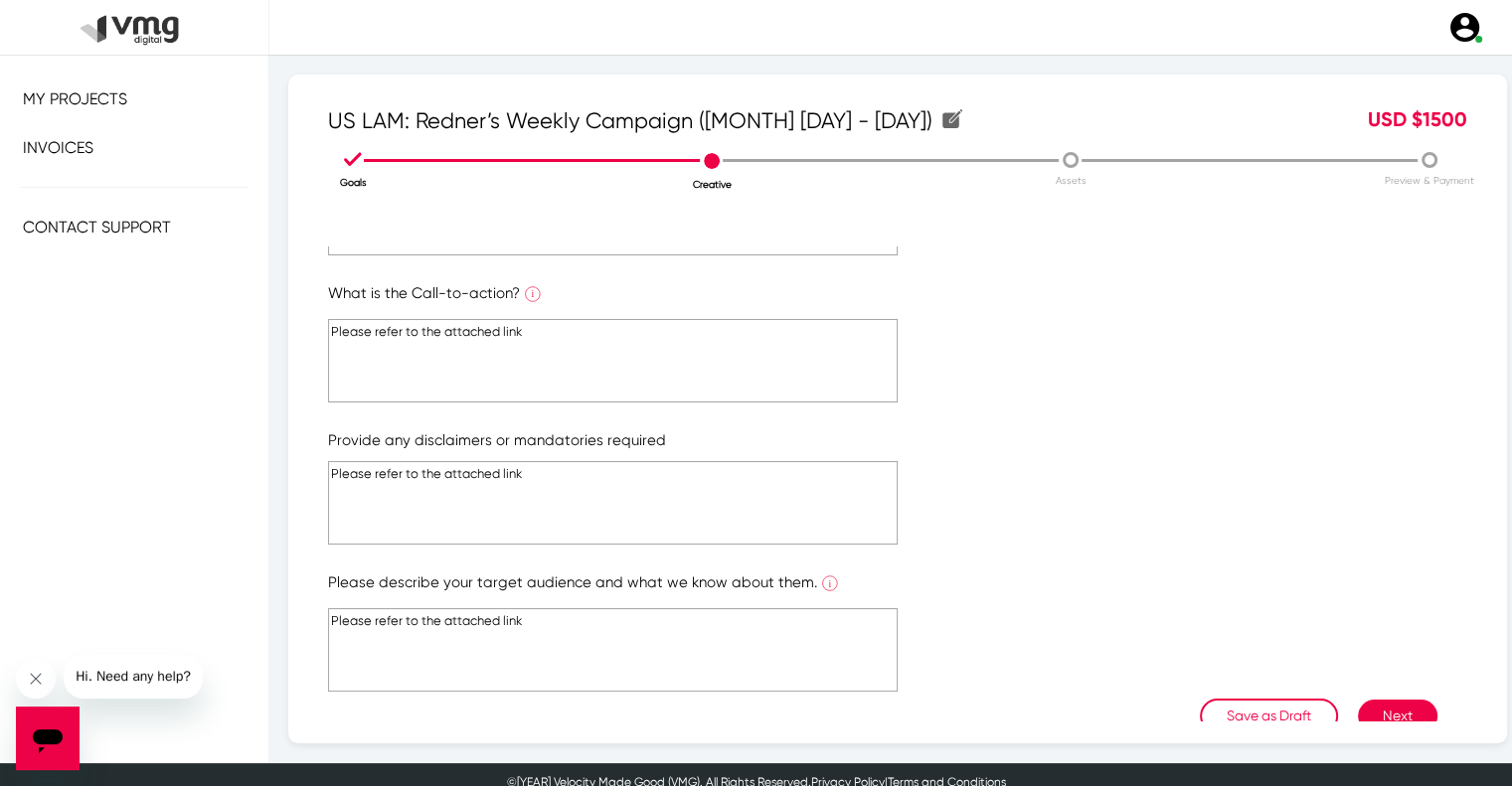 scroll, scrollTop: 356, scrollLeft: 0, axis: vertical 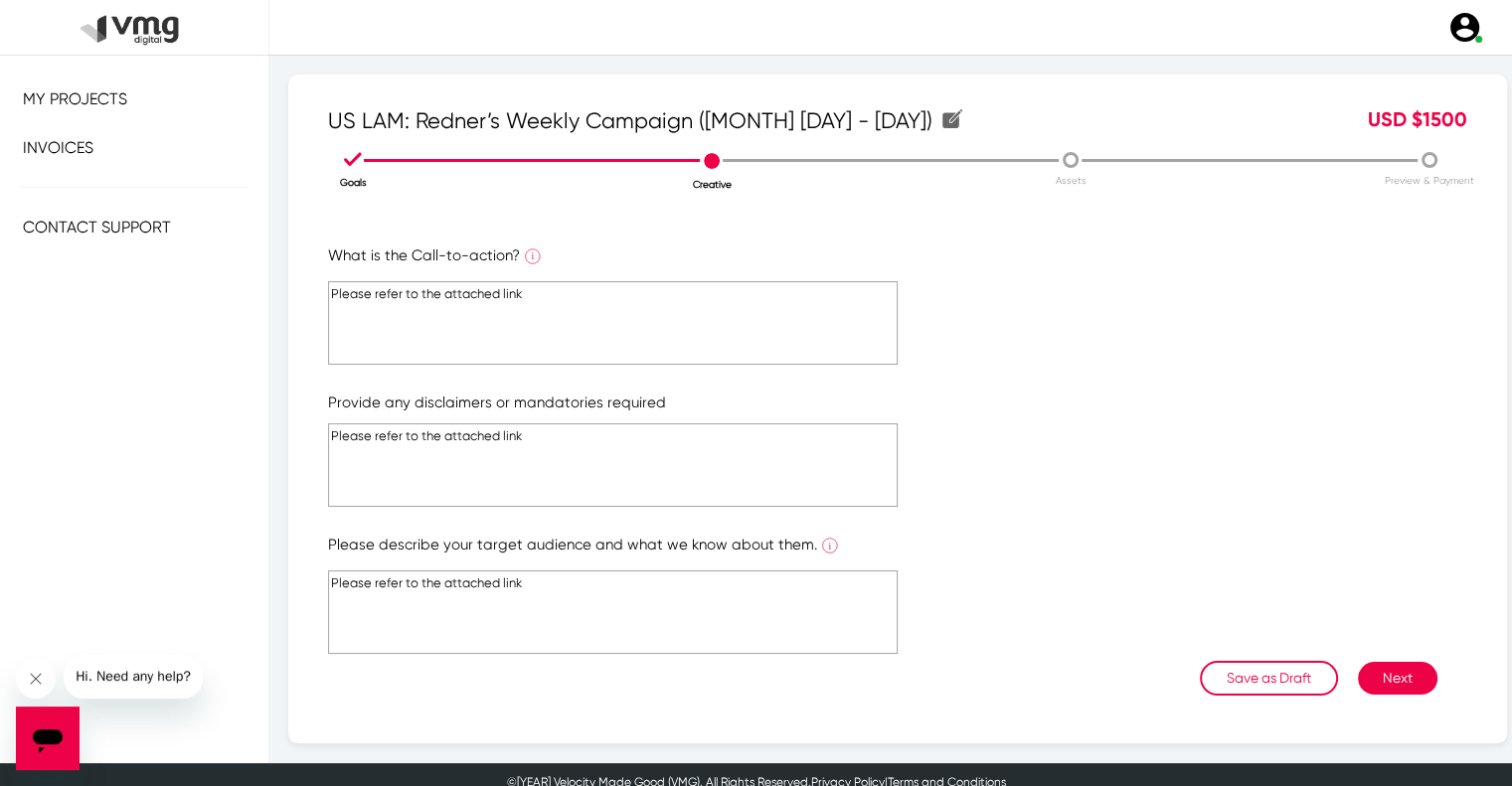 type on "Please refer to the attached link" 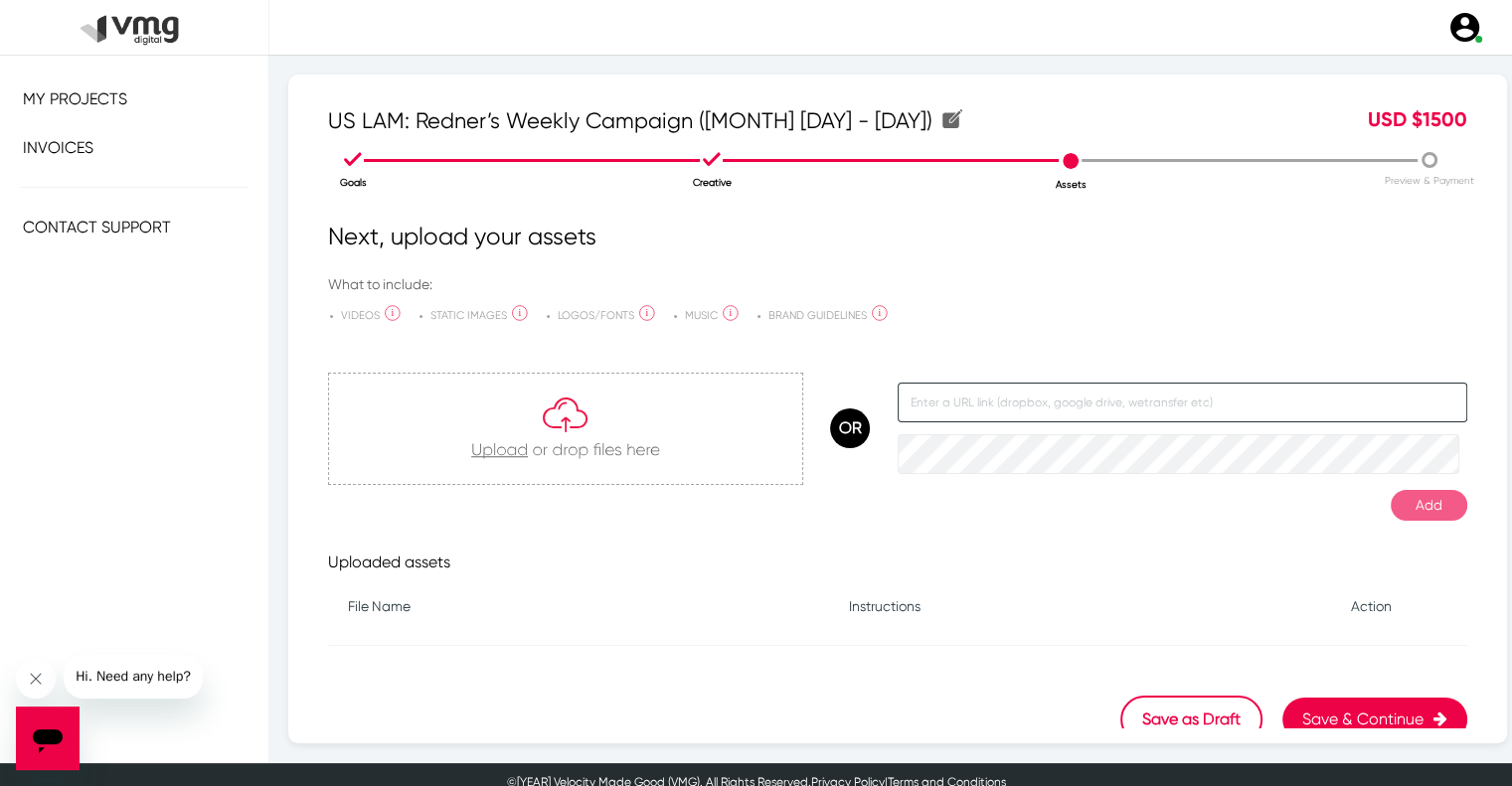 click 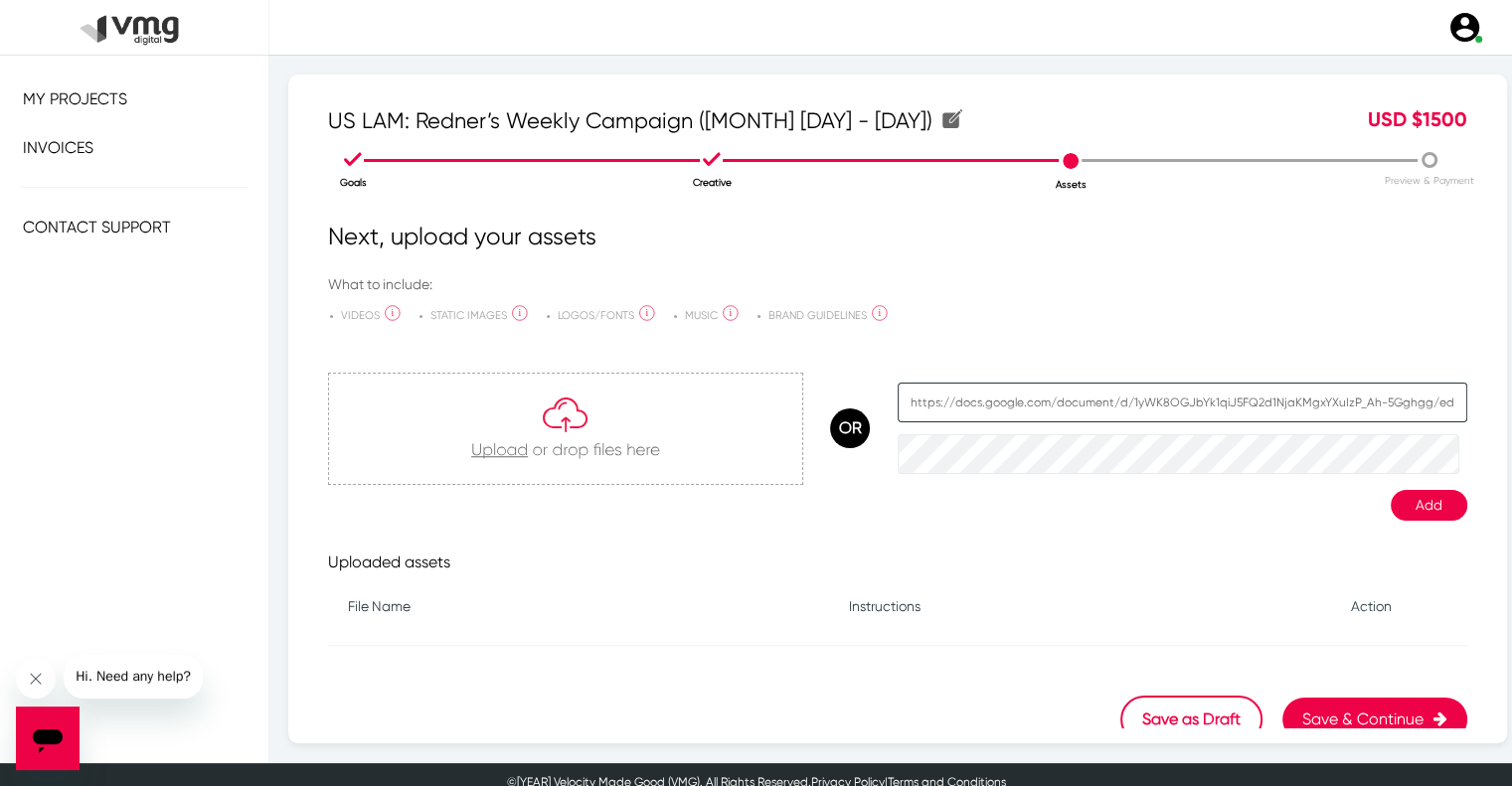 scroll, scrollTop: 0, scrollLeft: 78, axis: horizontal 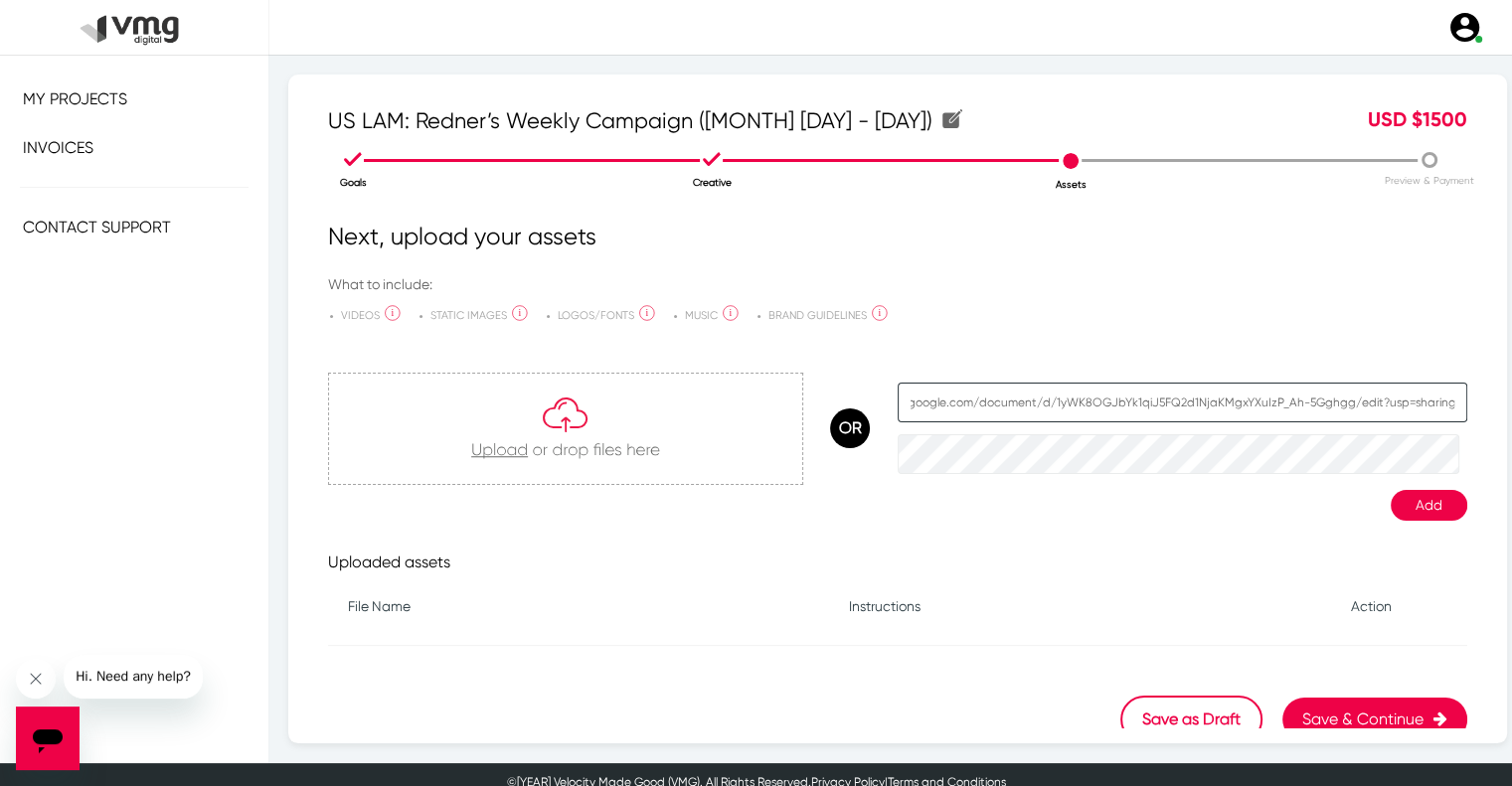 type on "https://docs.google.com/document/d/1yWK8OGJbYk1qiJ5FQ2d1NjaKMgxYXuIzP_Ah-5Gghgg/edit?usp=sharing" 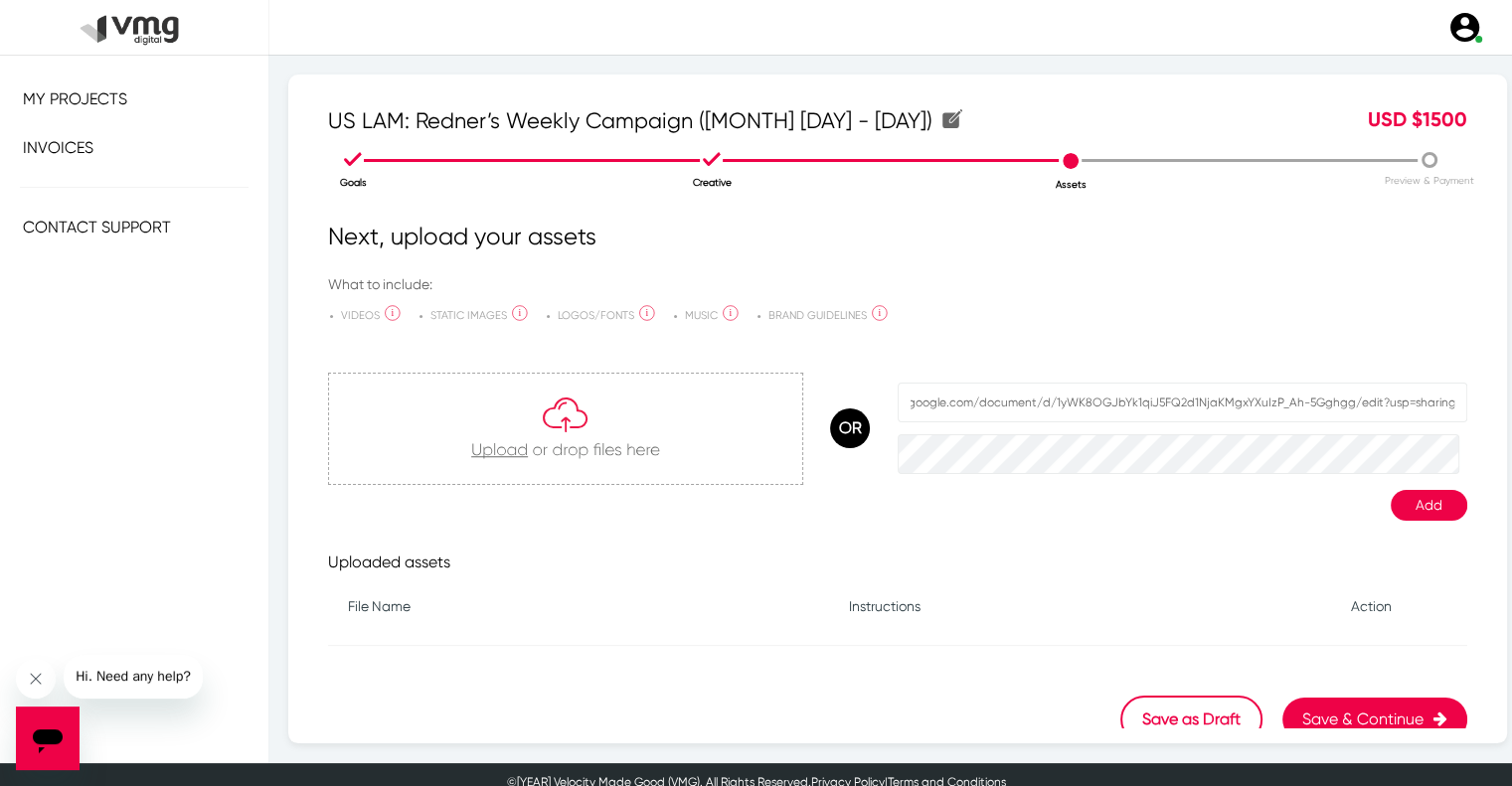 click on "Add" 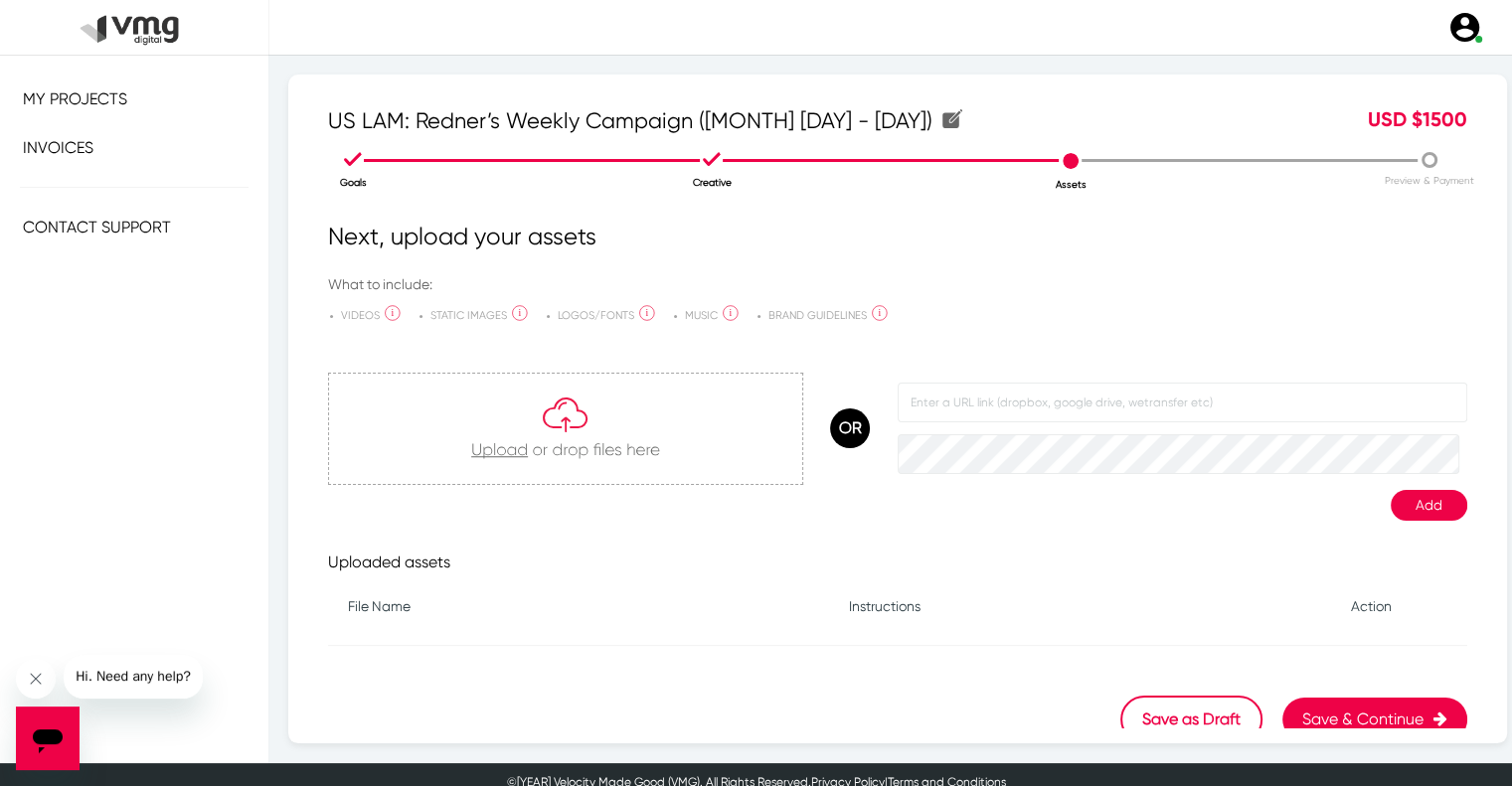 scroll, scrollTop: 0, scrollLeft: 0, axis: both 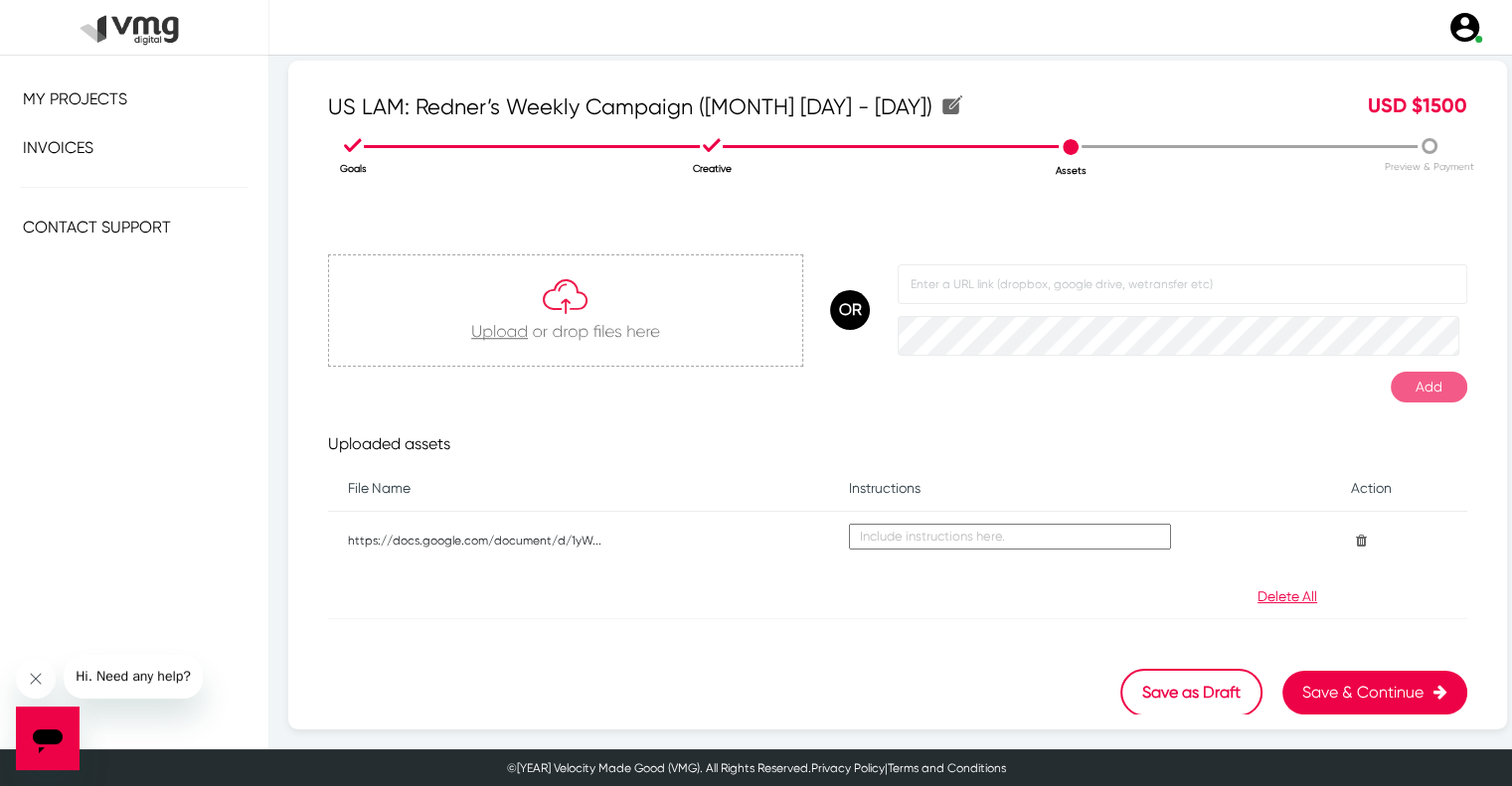 click on "Save & Continue" at bounding box center [1375, 693] 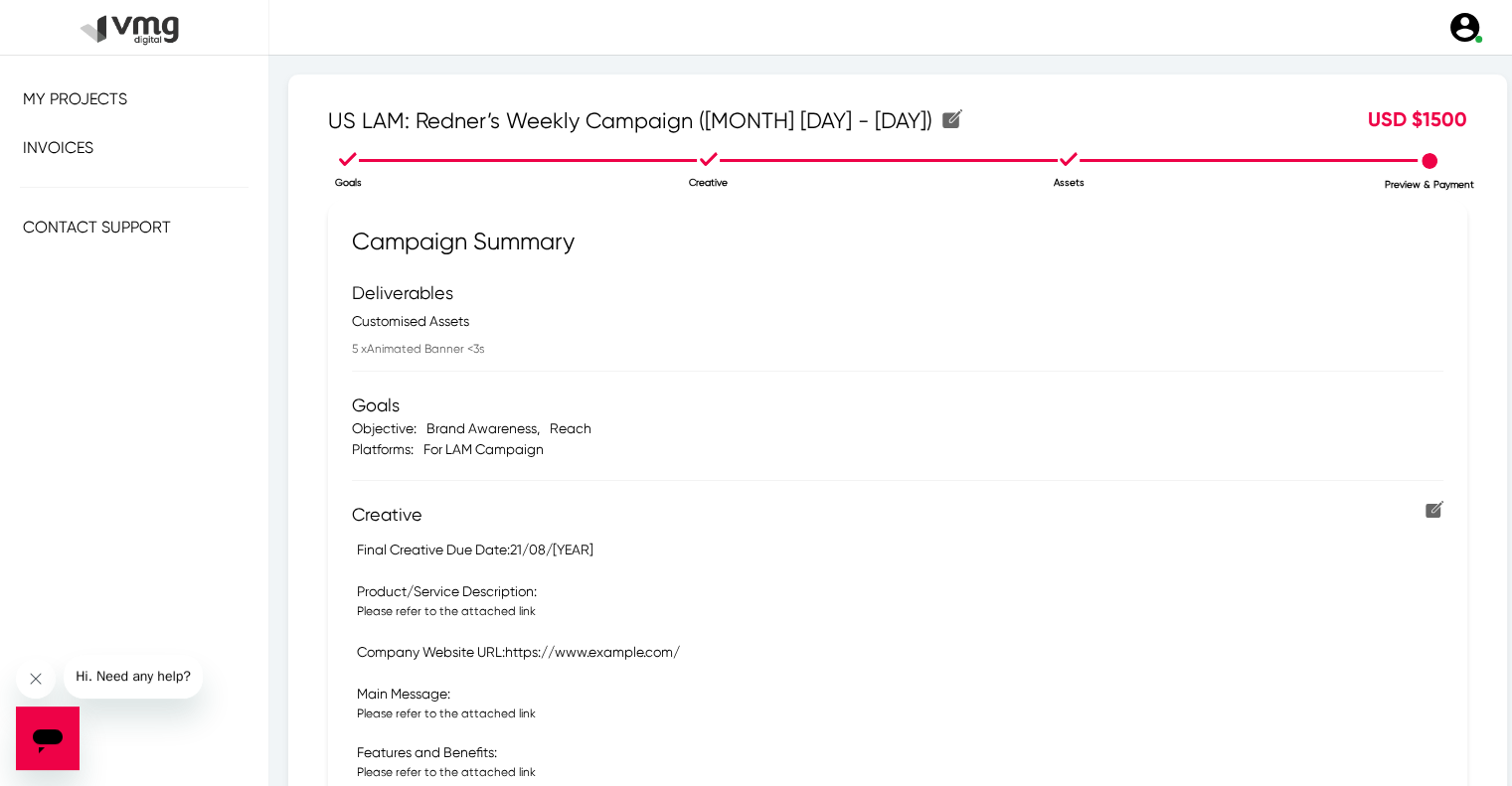 scroll, scrollTop: 618, scrollLeft: 0, axis: vertical 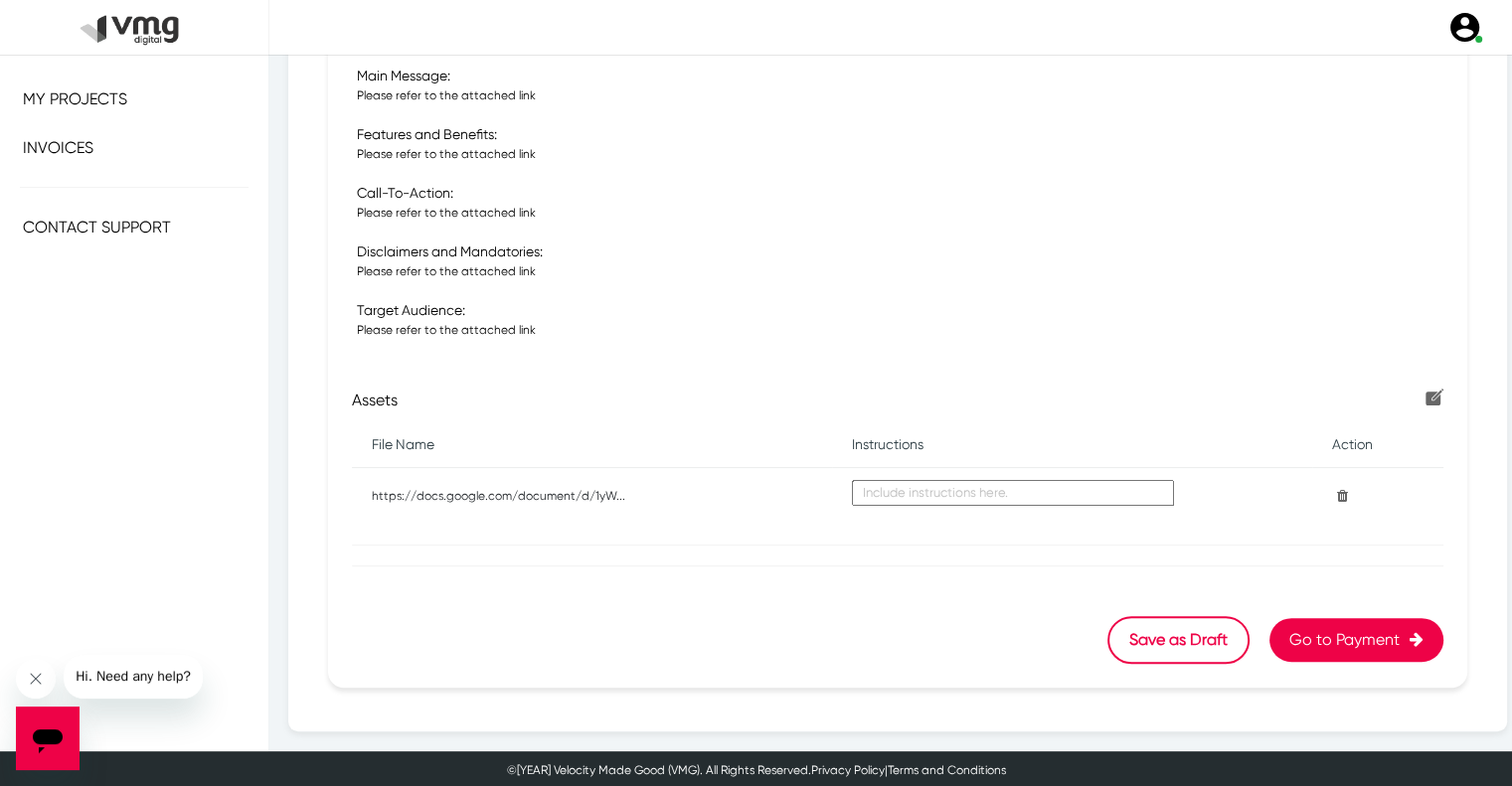 click on "Go to Payment" at bounding box center (1356, 640) 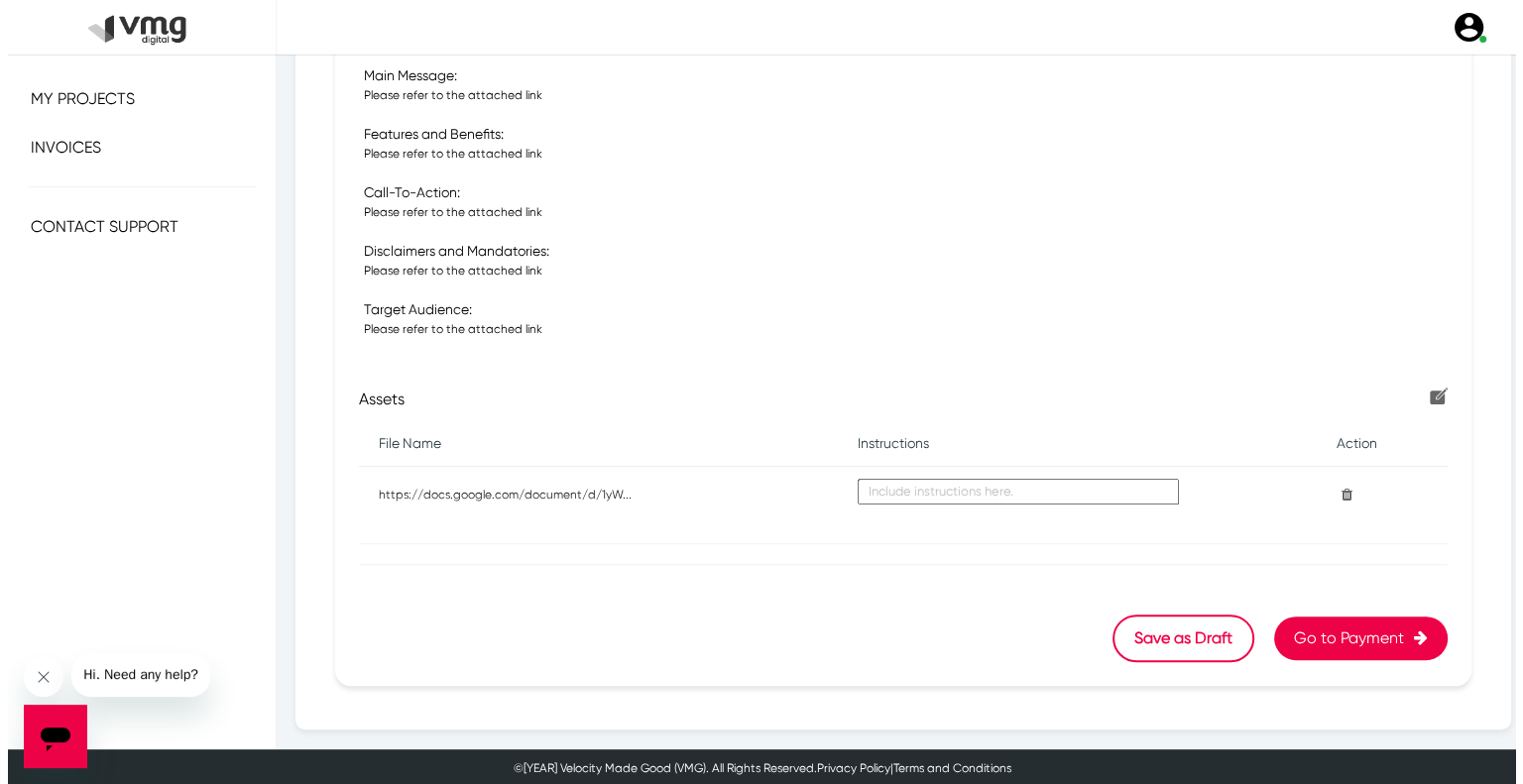 scroll, scrollTop: 0, scrollLeft: 0, axis: both 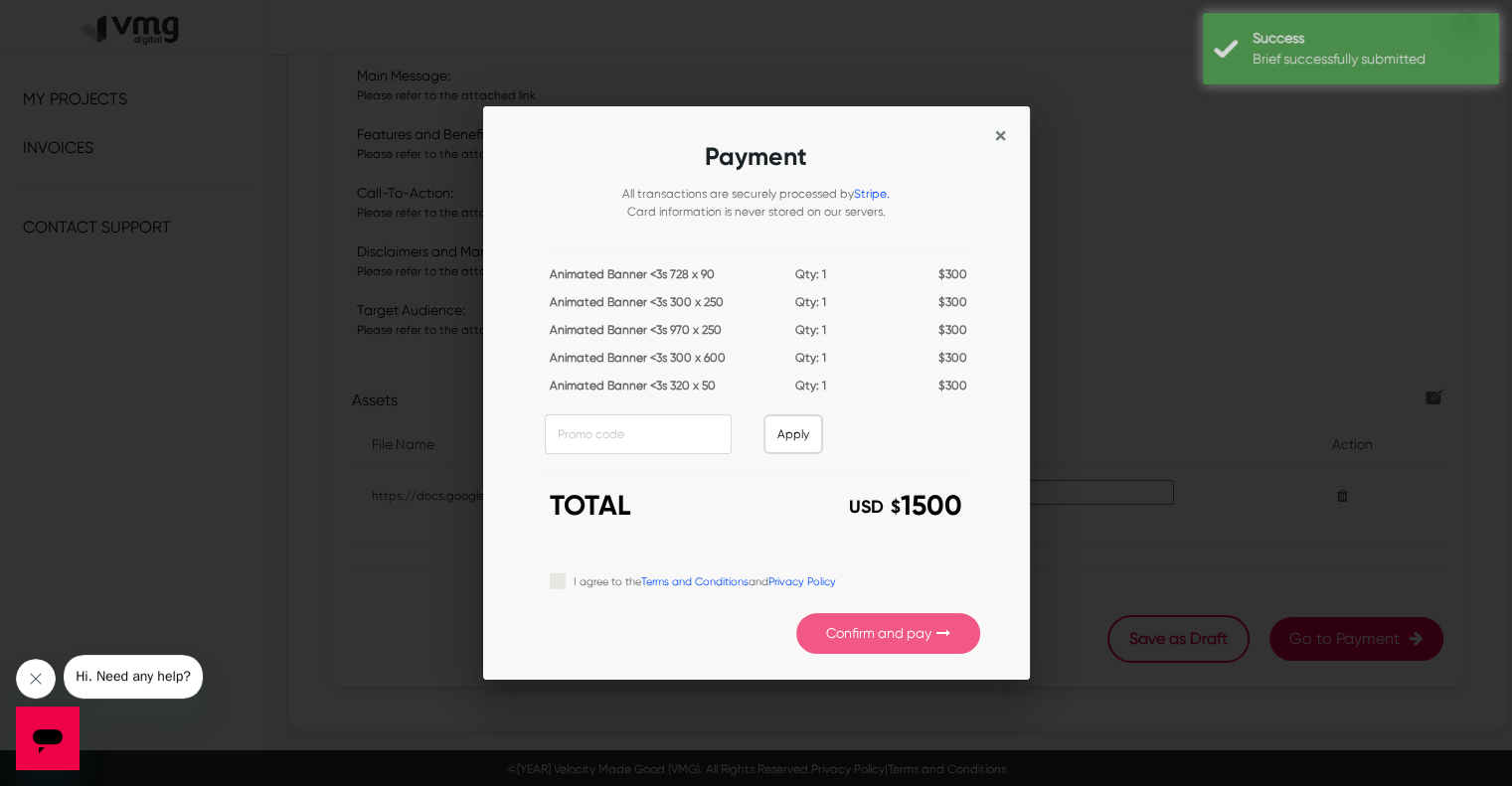 click on "Payment All transactions are securely processed by Stripe. Card information is never stored on our servers. Animated Banner <3s 728 x 90 Qty: 1 $ 300 Animated Banner <3s 300 x 250 Qty: 1 $ 300 Animated Banner <3s 970 x 250 Qty: 1 $ 300 Animated Banner <3s 300 x 600 Qty: 1 $ 300 Animated Banner <3s 320 x 50 Qty: 1 $ 300 Apply TOTAL USD $ 1500 I agree to the Terms and Conditions and Privacy Policy Confirm and pay" at bounding box center (756, 404) 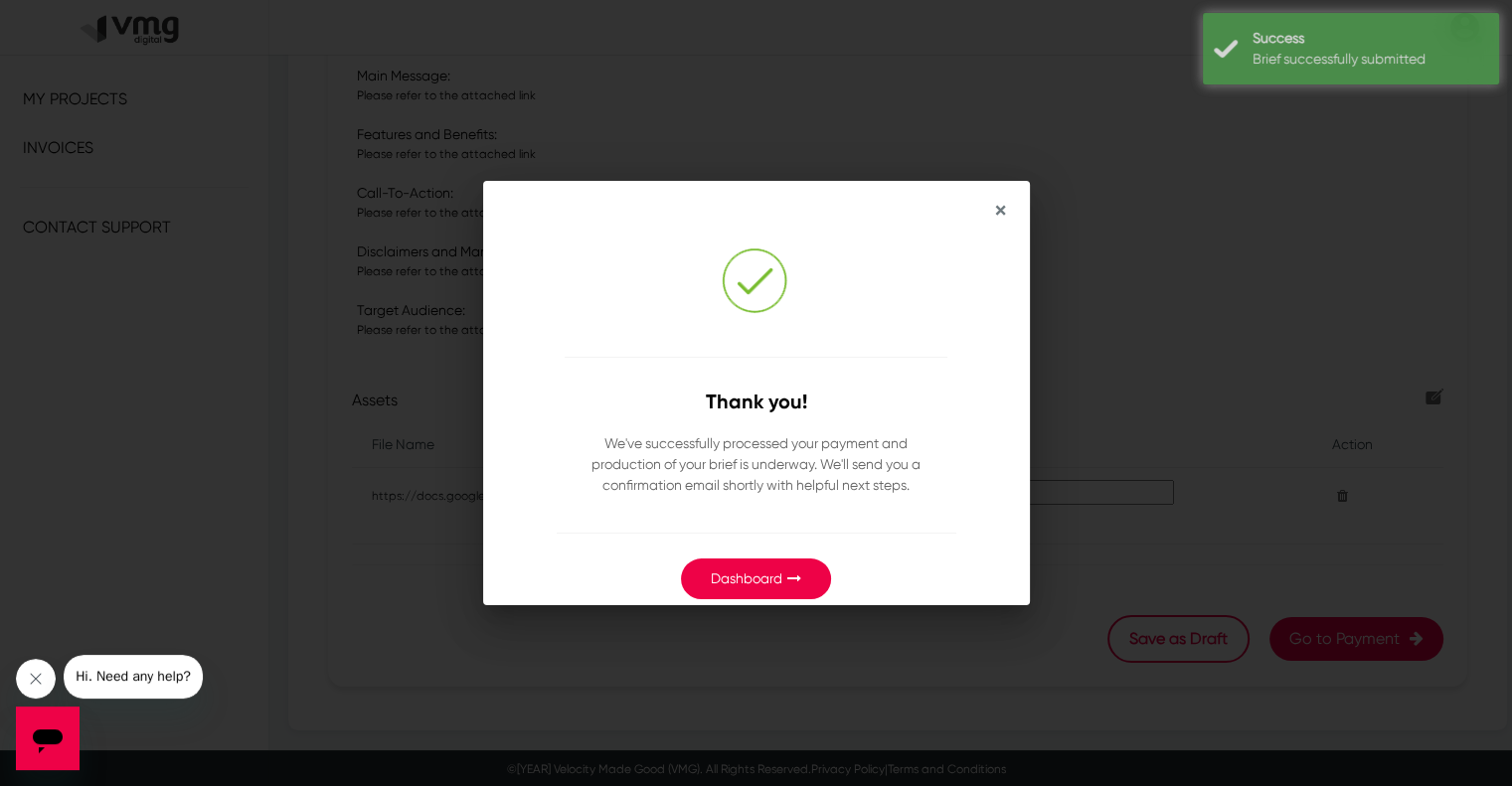 click on "Dashboard" at bounding box center [747, 578] 